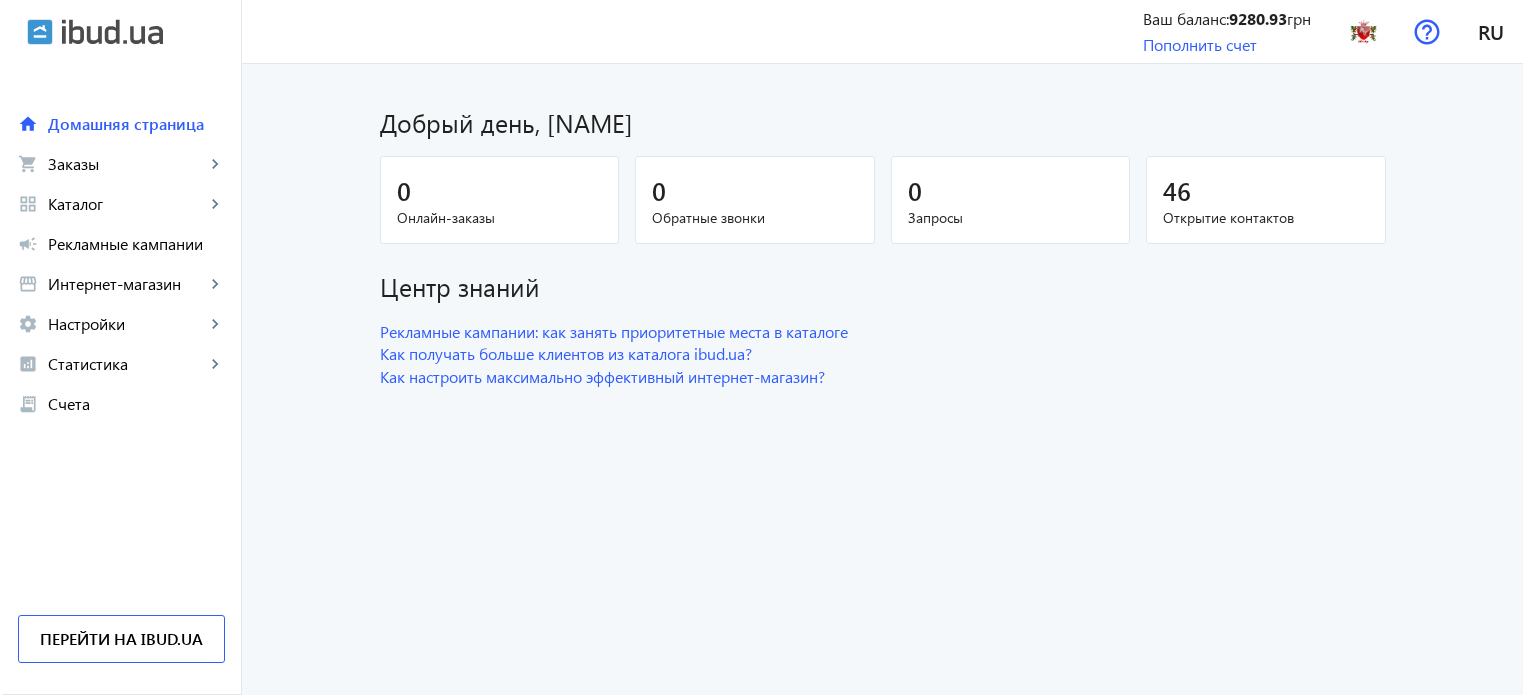 scroll, scrollTop: 0, scrollLeft: 0, axis: both 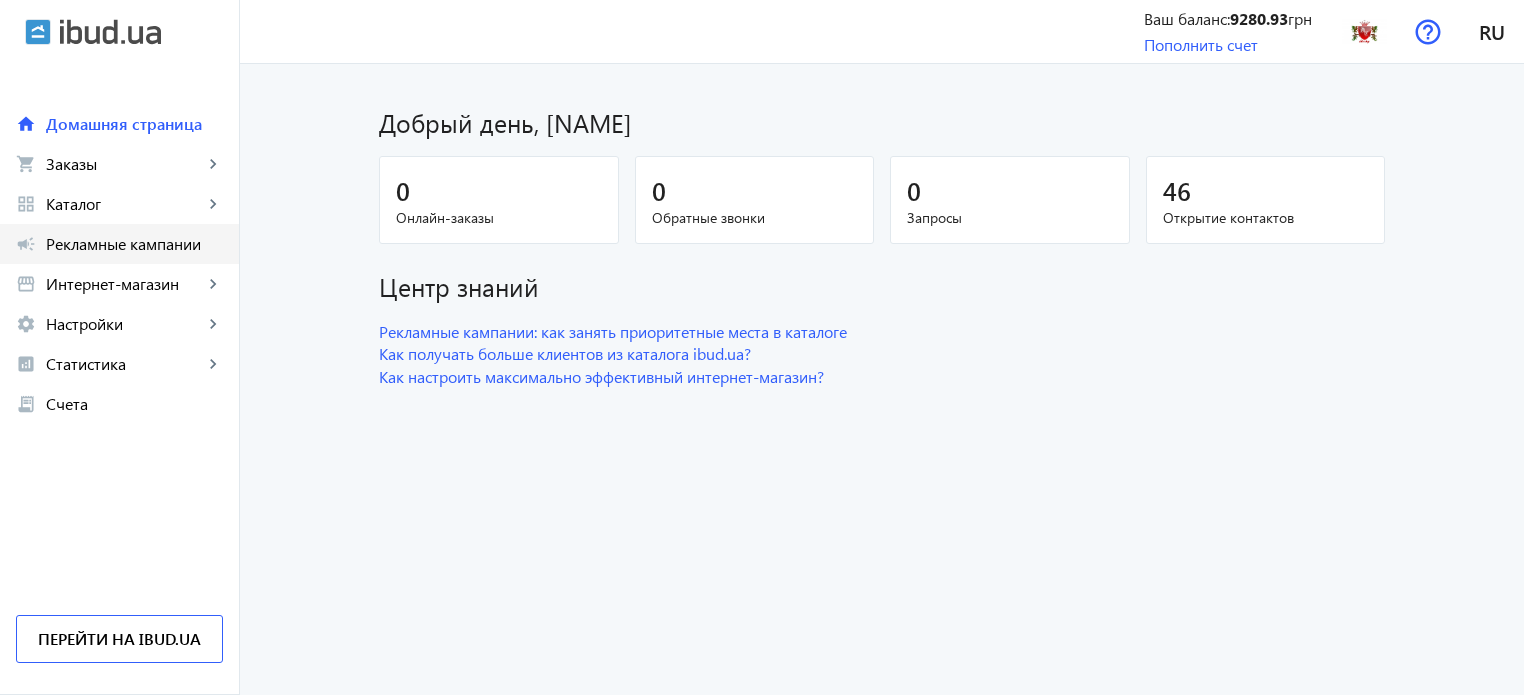 click on "Рекламные кампании" 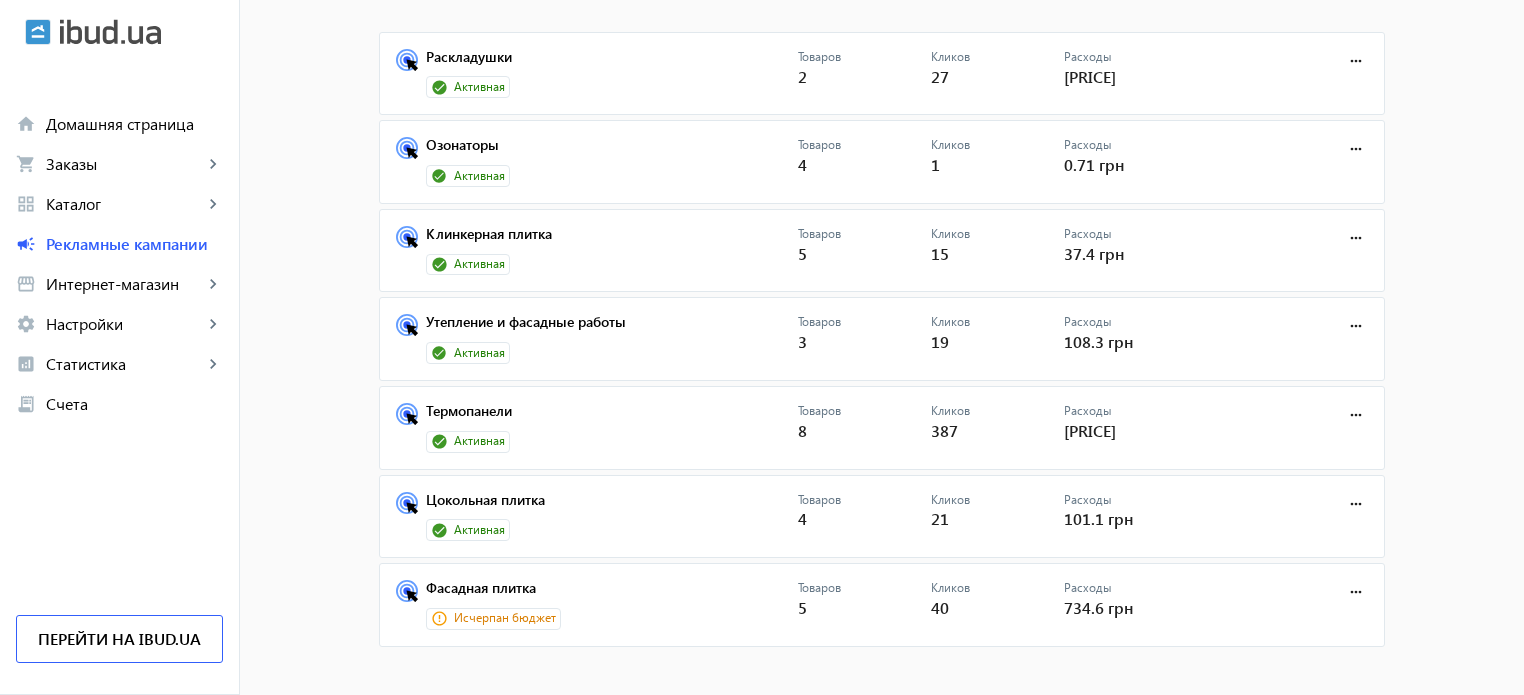 scroll, scrollTop: 150, scrollLeft: 0, axis: vertical 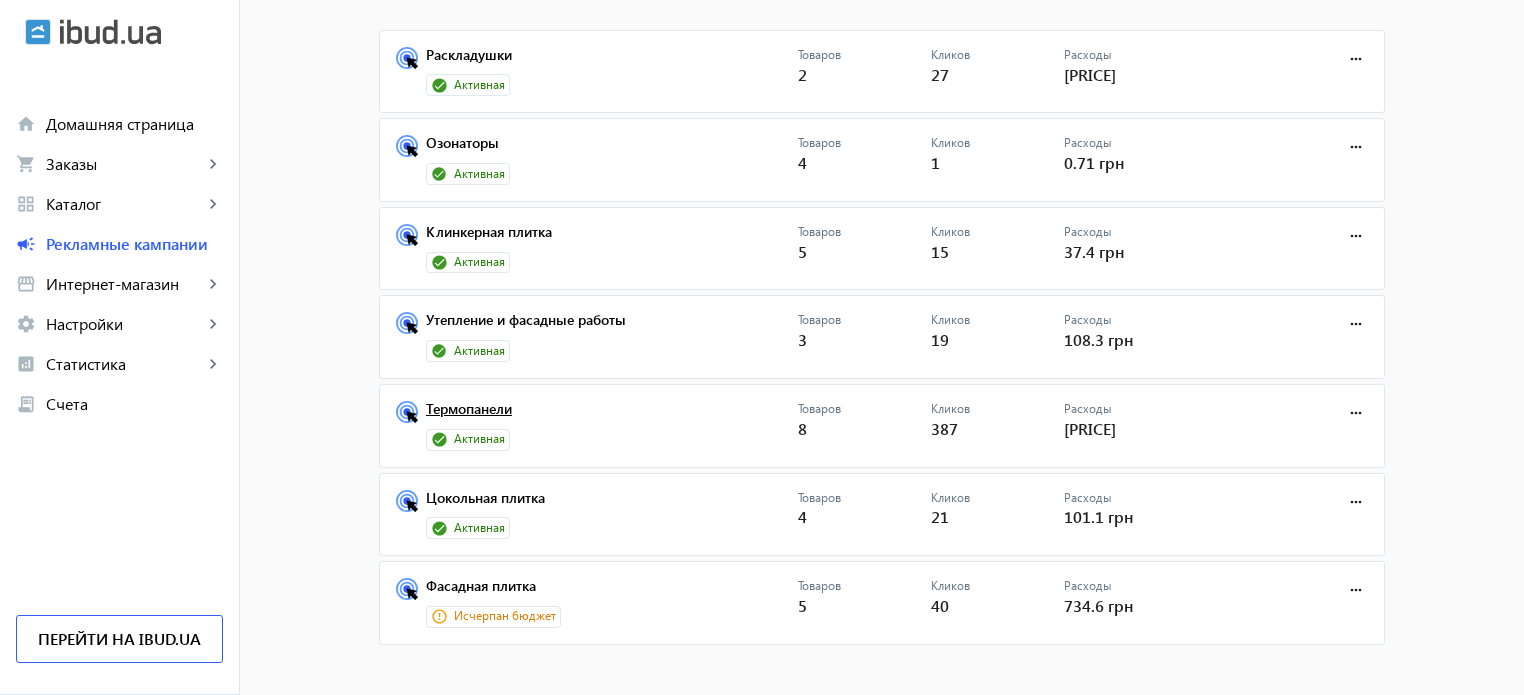 click on "Термопанели" at bounding box center [612, 415] 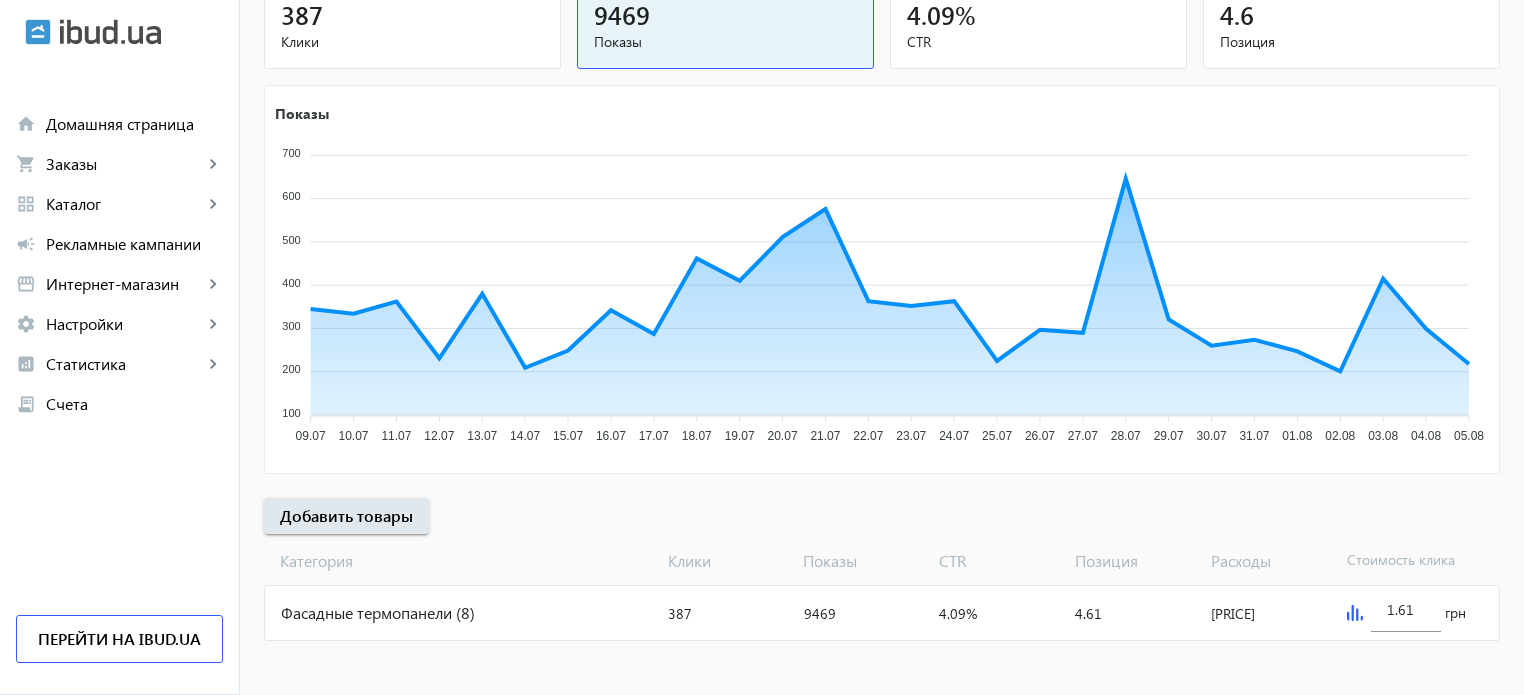 scroll, scrollTop: 271, scrollLeft: 0, axis: vertical 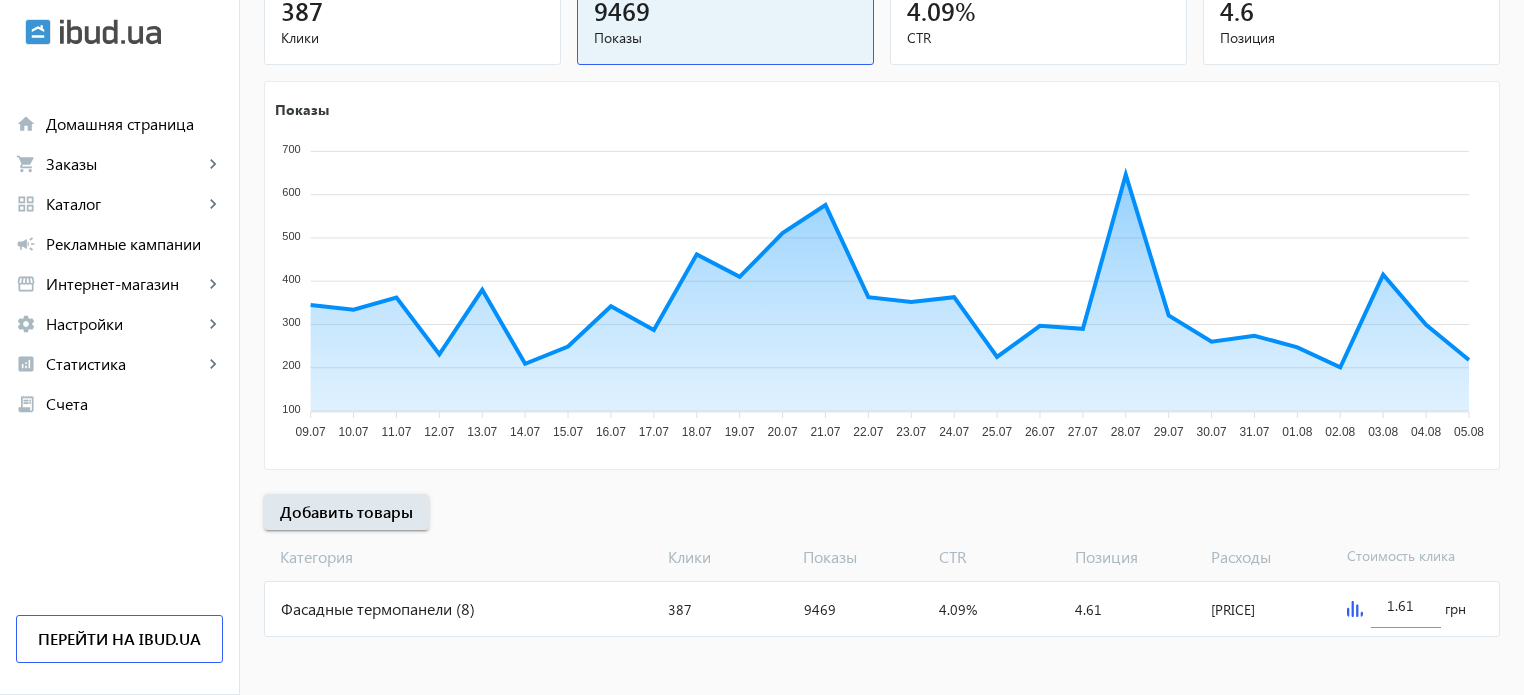 click on "Фасадные термопанели (8)" 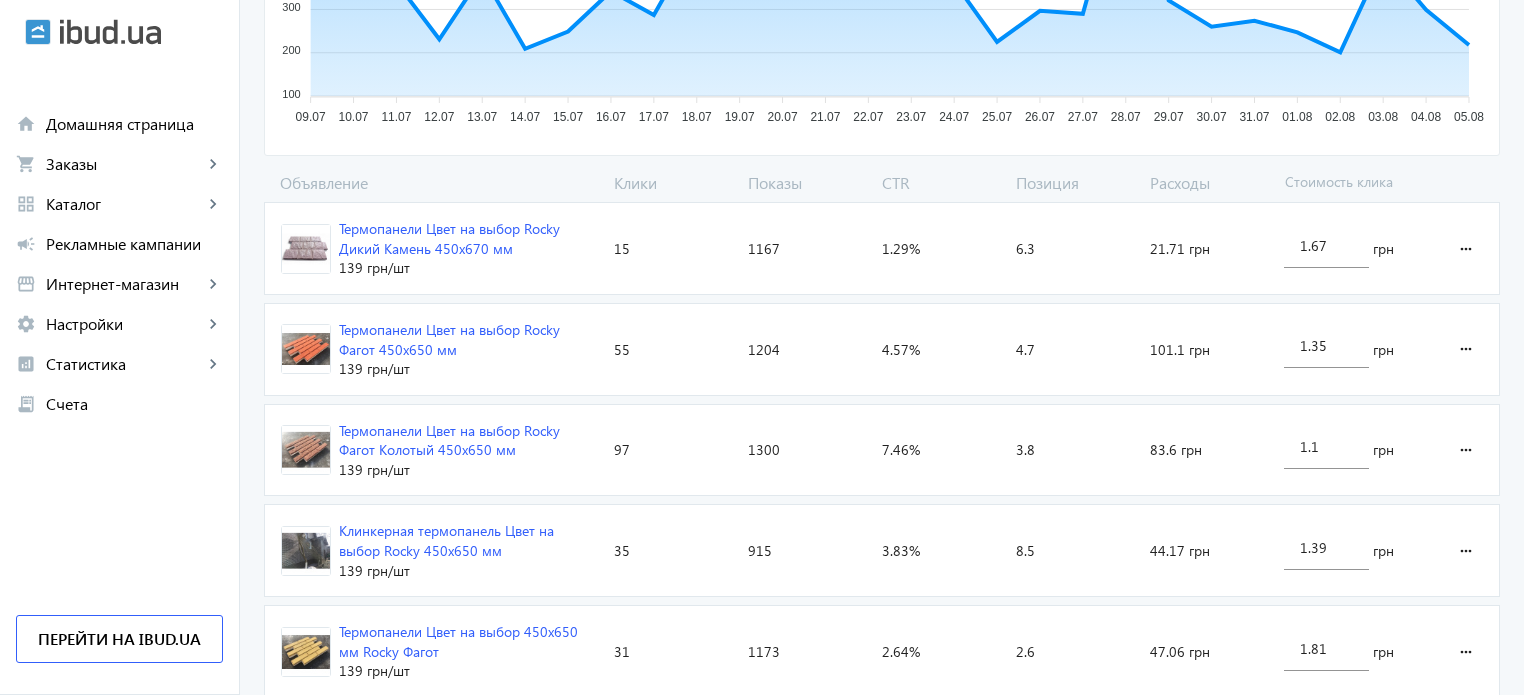scroll, scrollTop: 566, scrollLeft: 0, axis: vertical 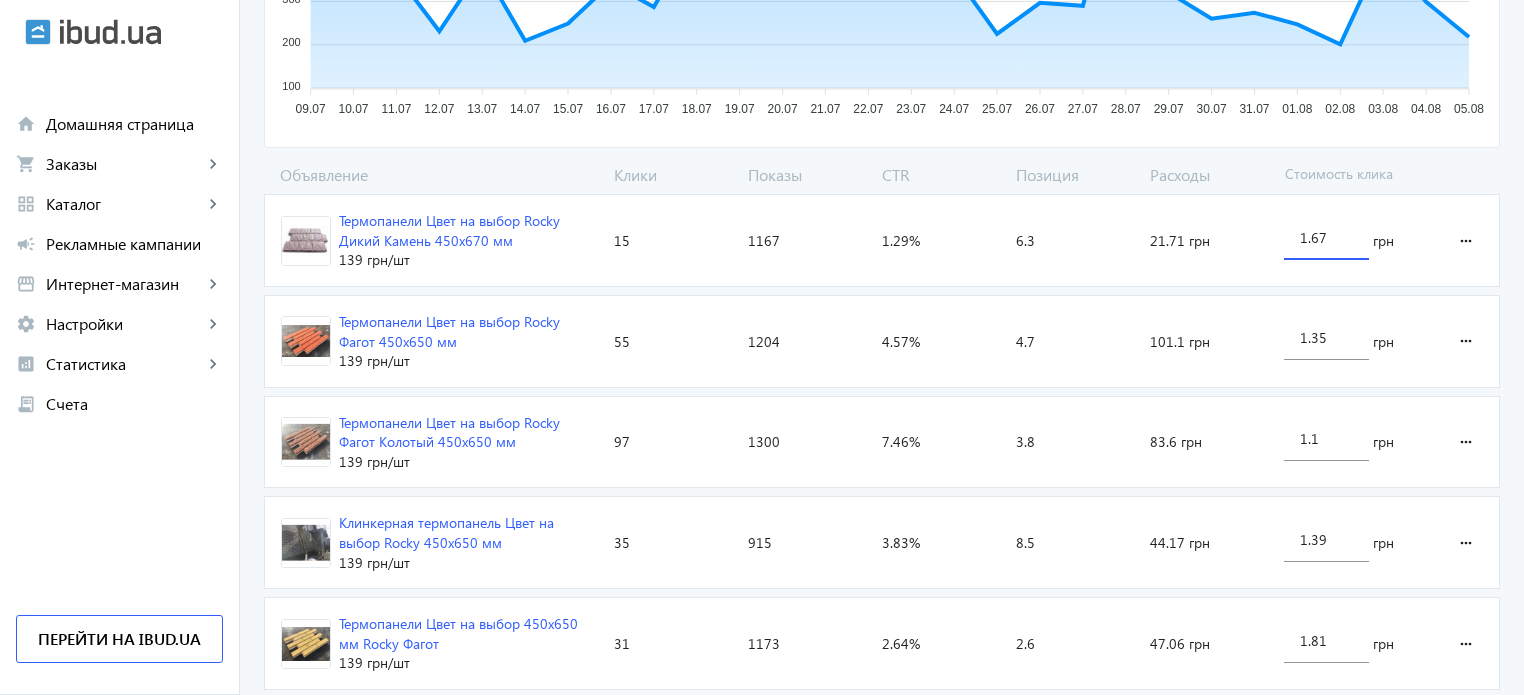 click on "1.67" at bounding box center (1326, 237) 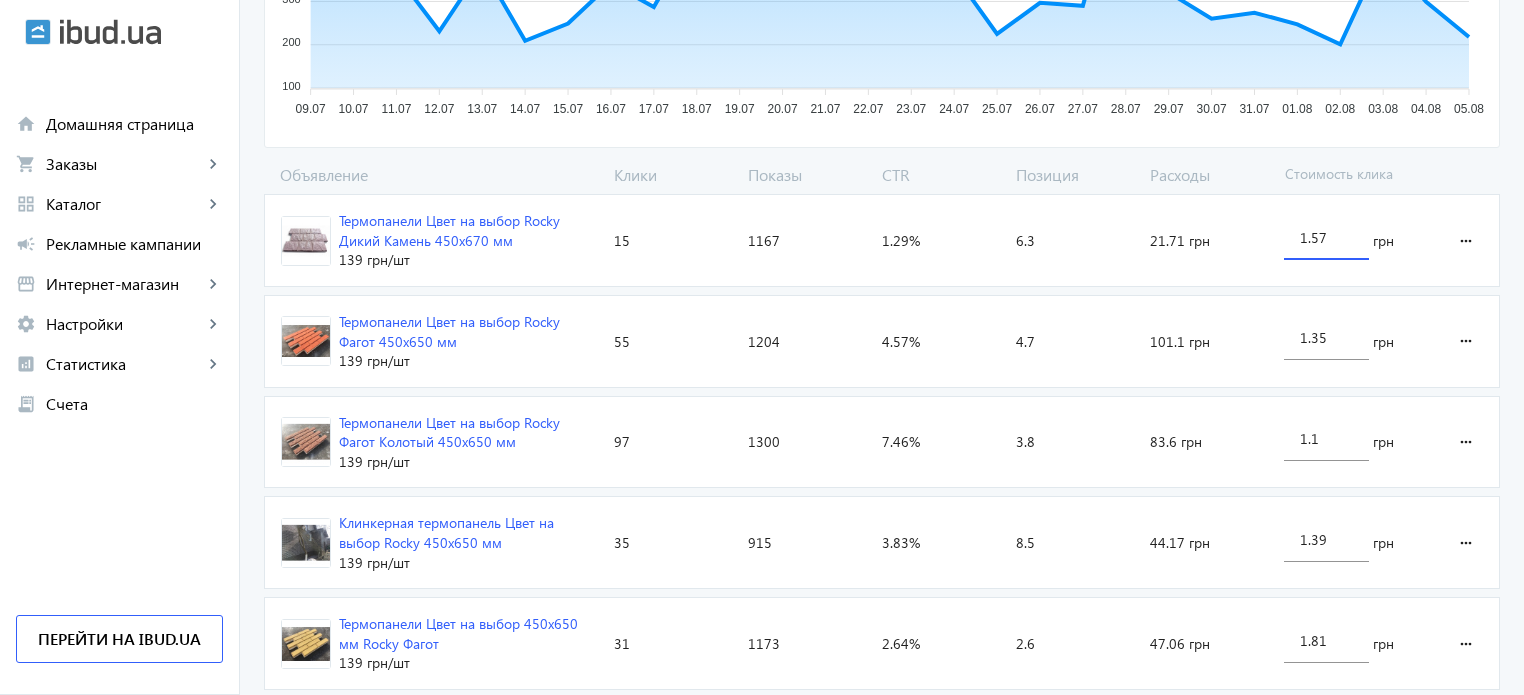 type on "1.57" 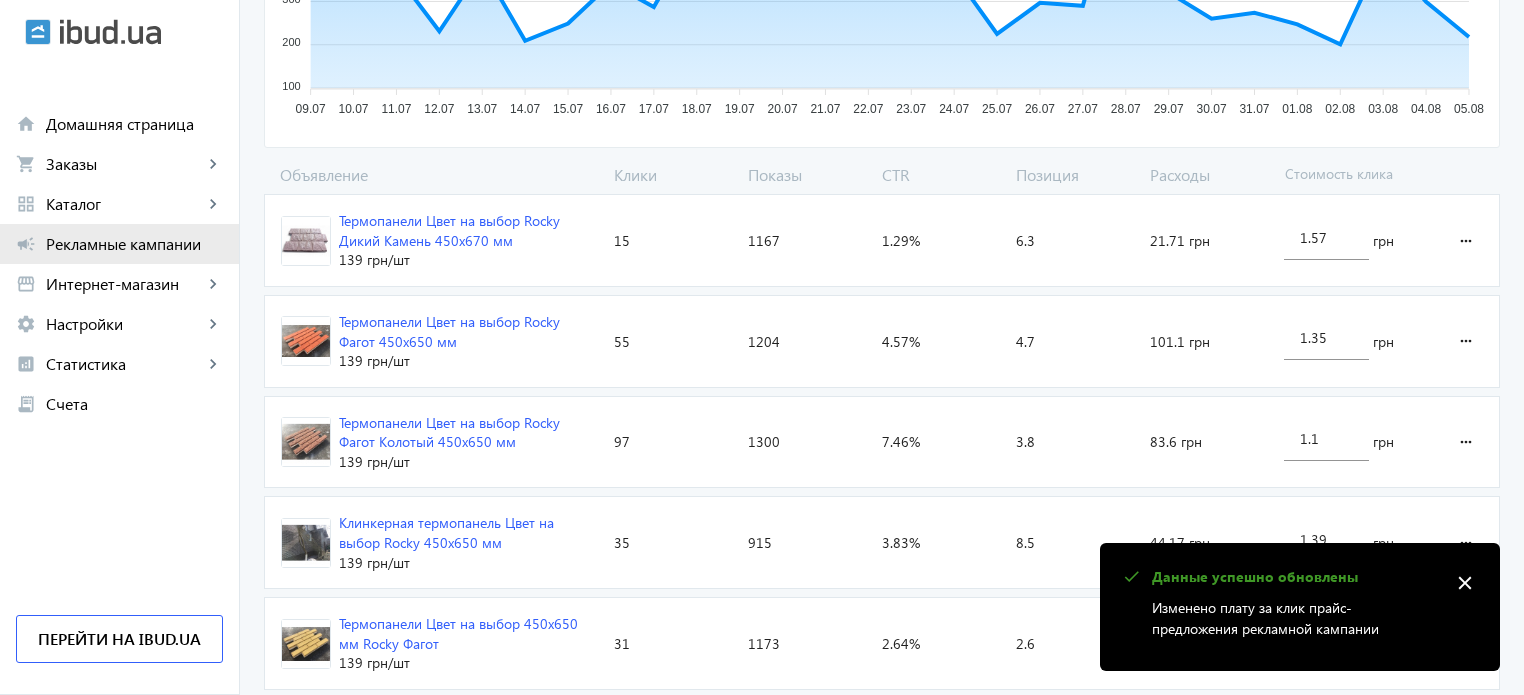 click on "campaign Рекламные кампании" 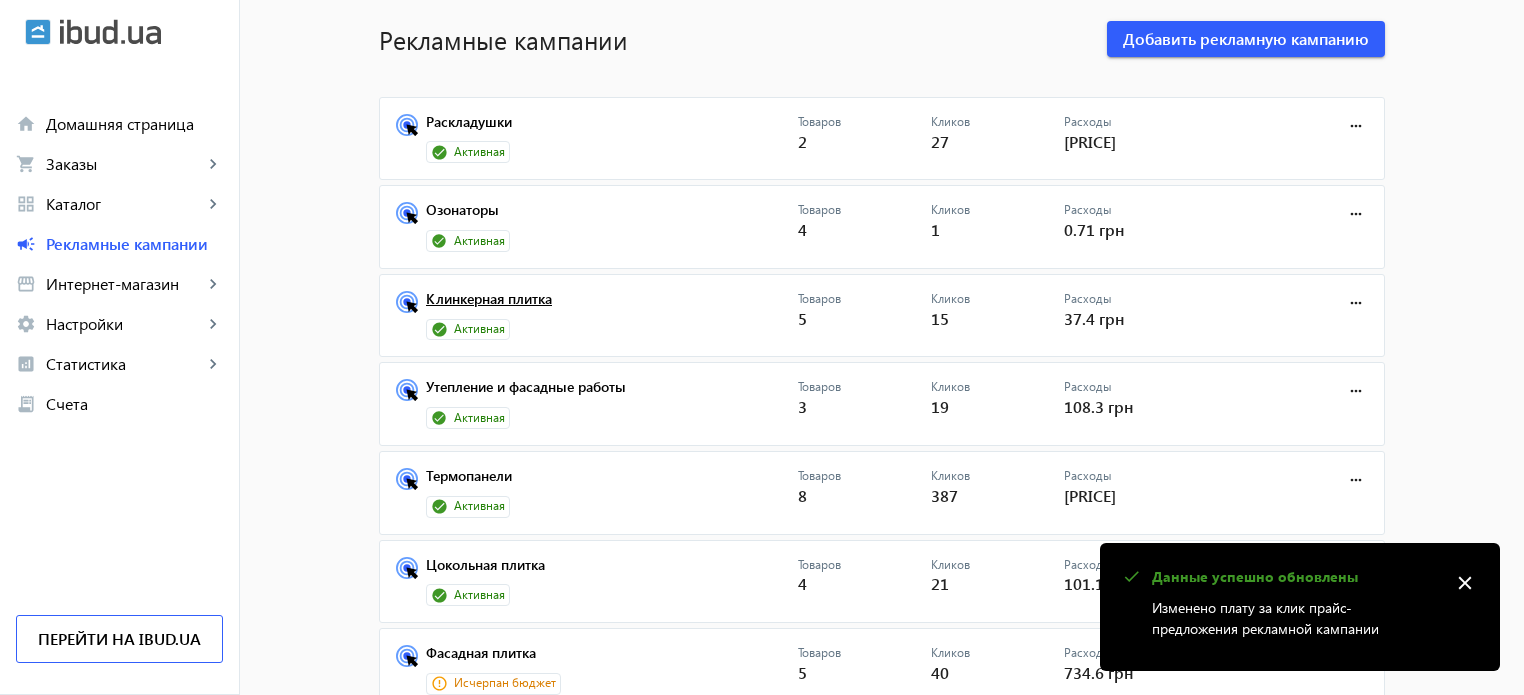 scroll, scrollTop: 133, scrollLeft: 0, axis: vertical 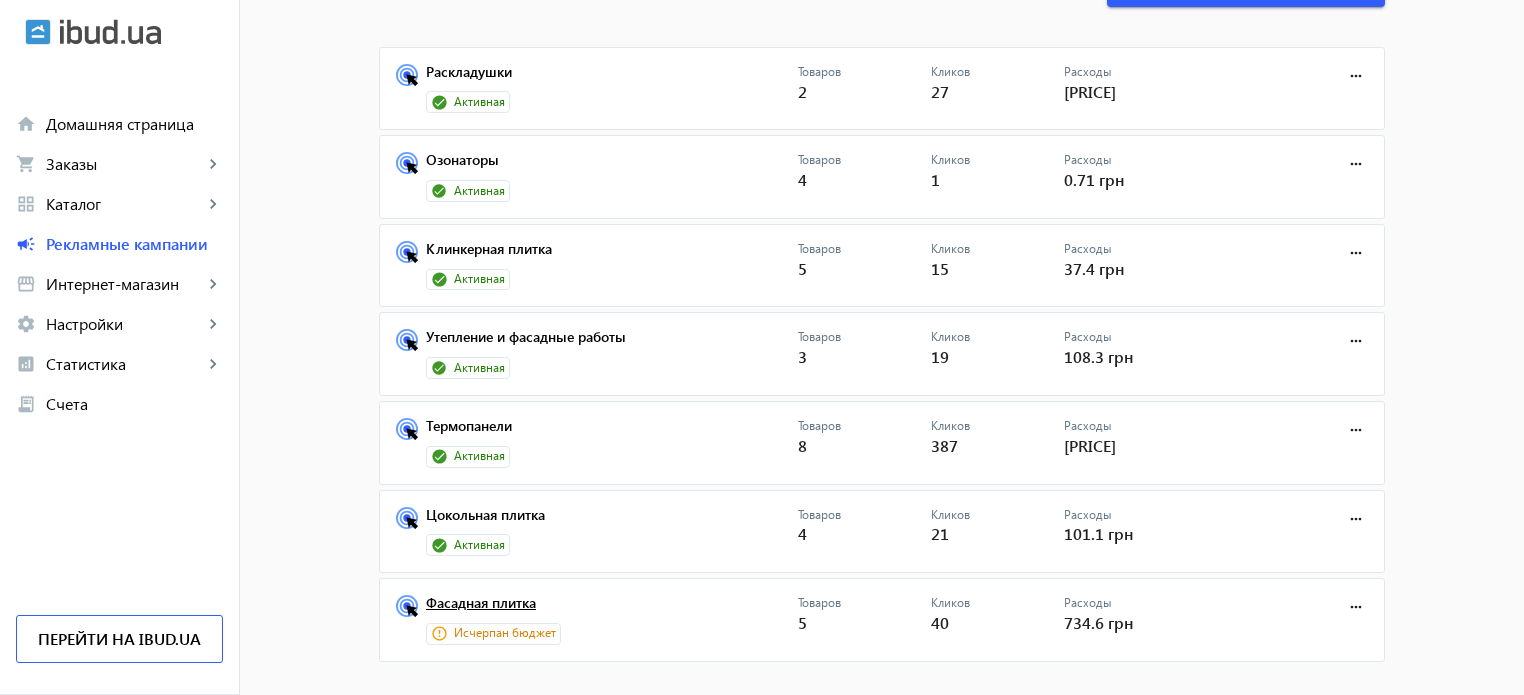 click on "Фасадная плитка" at bounding box center [612, 609] 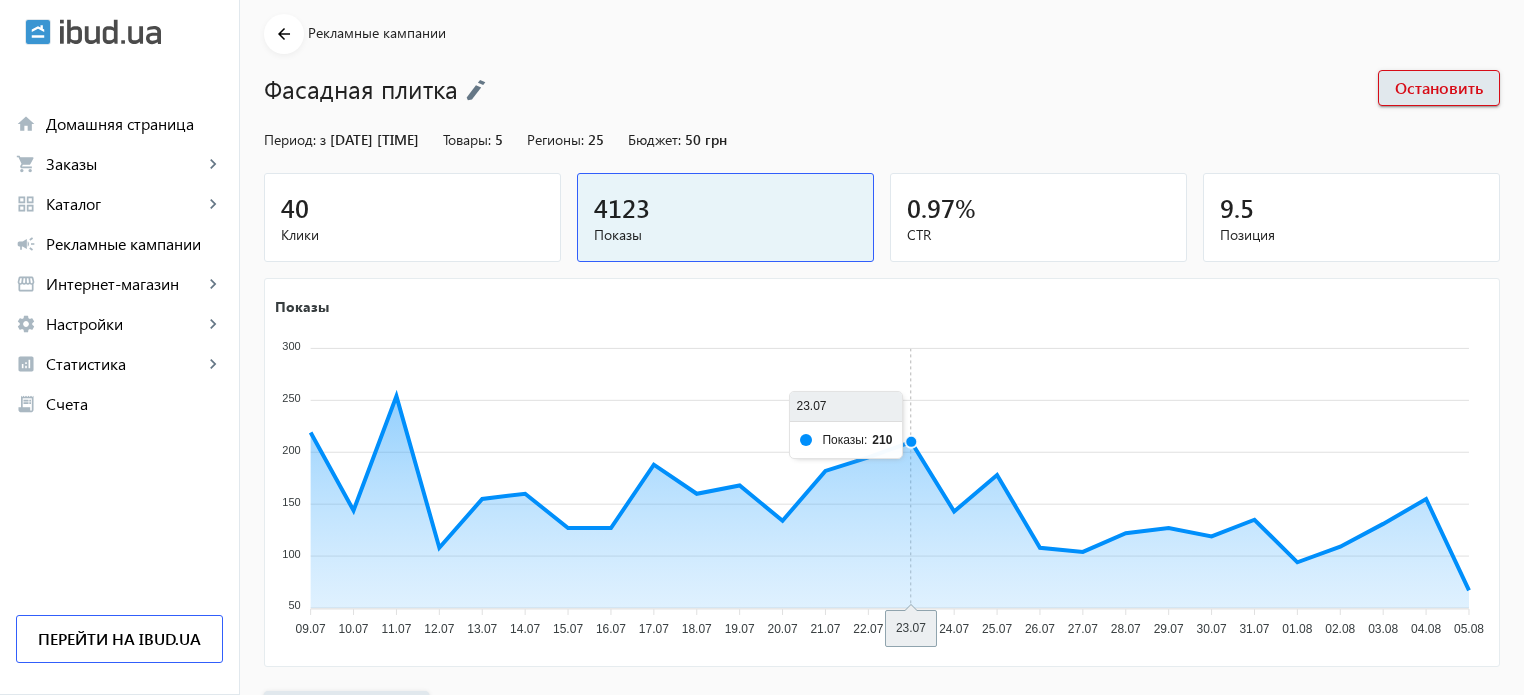 scroll, scrollTop: 0, scrollLeft: 0, axis: both 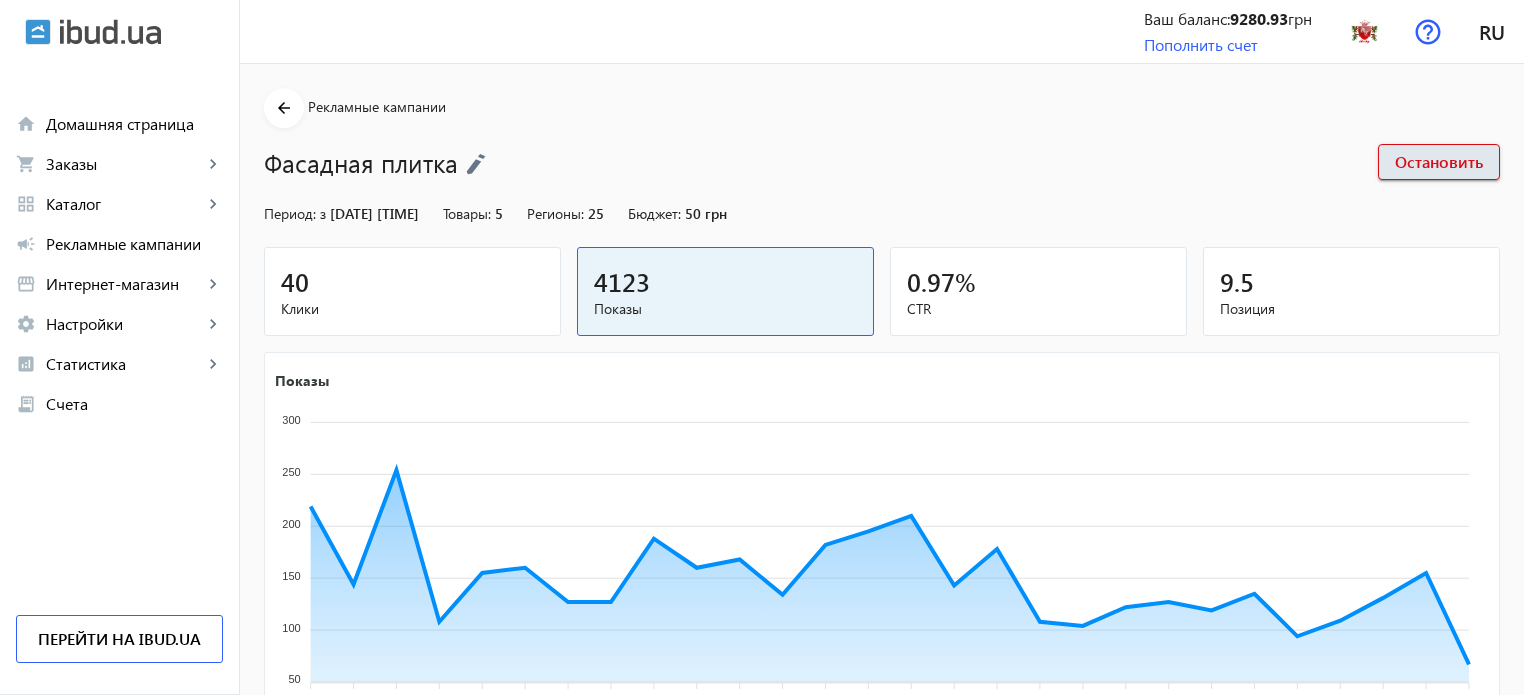 click 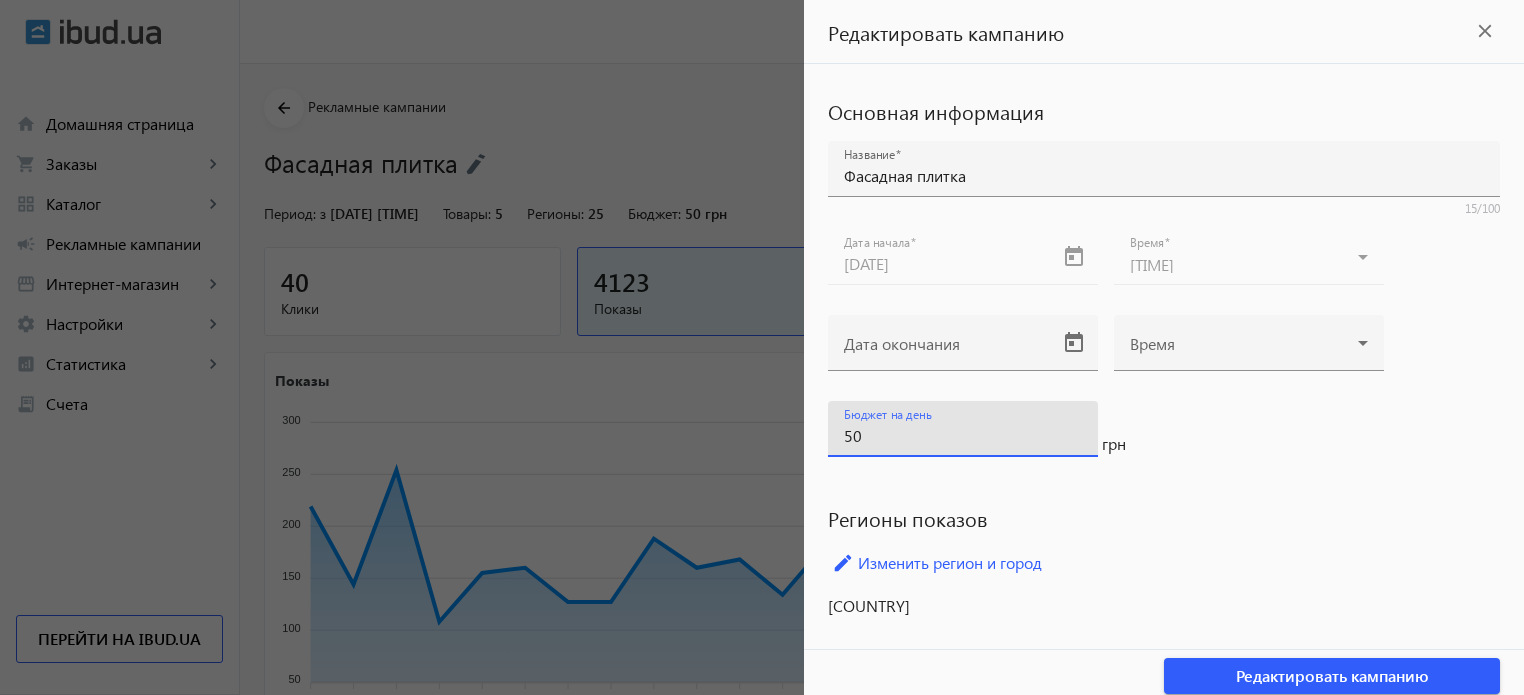 drag, startPoint x: 854, startPoint y: 432, endPoint x: 828, endPoint y: 425, distance: 26.925823 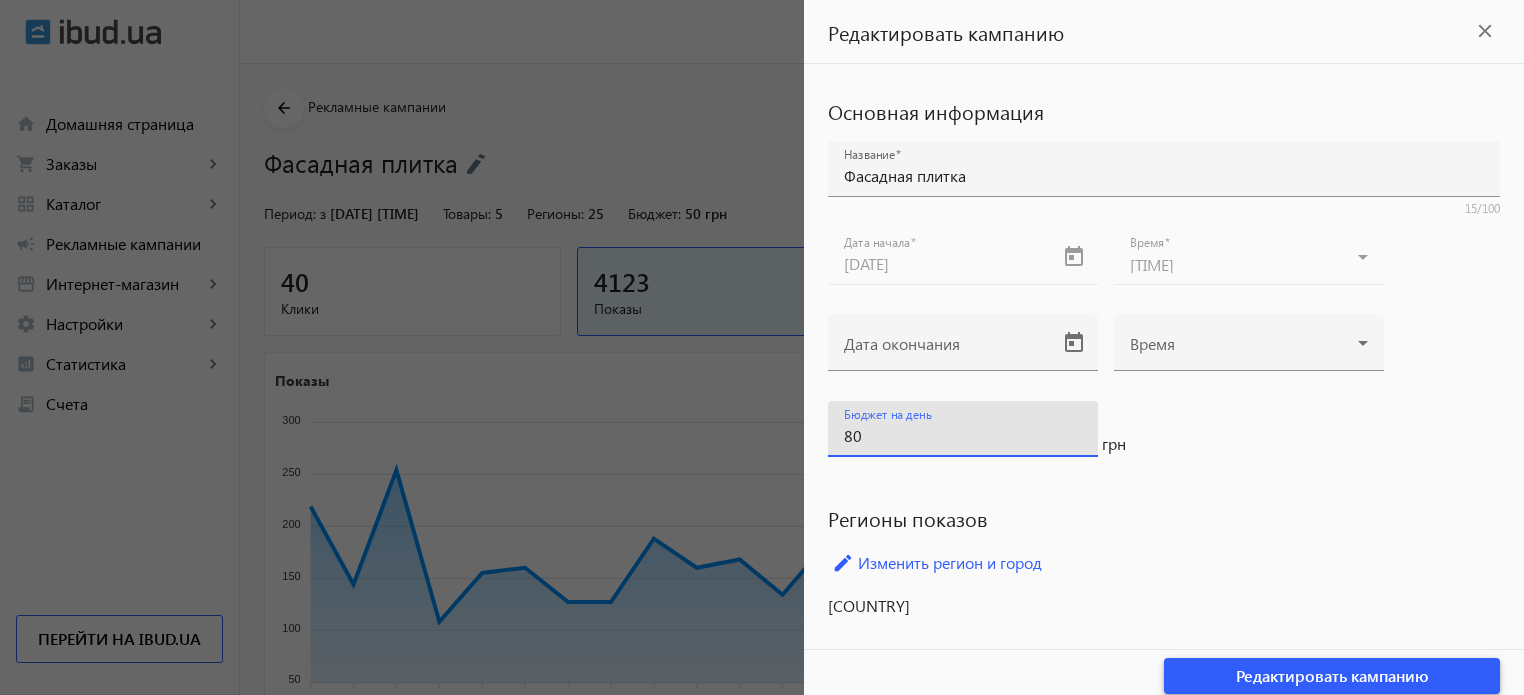 click on "Редактировать кампанию" 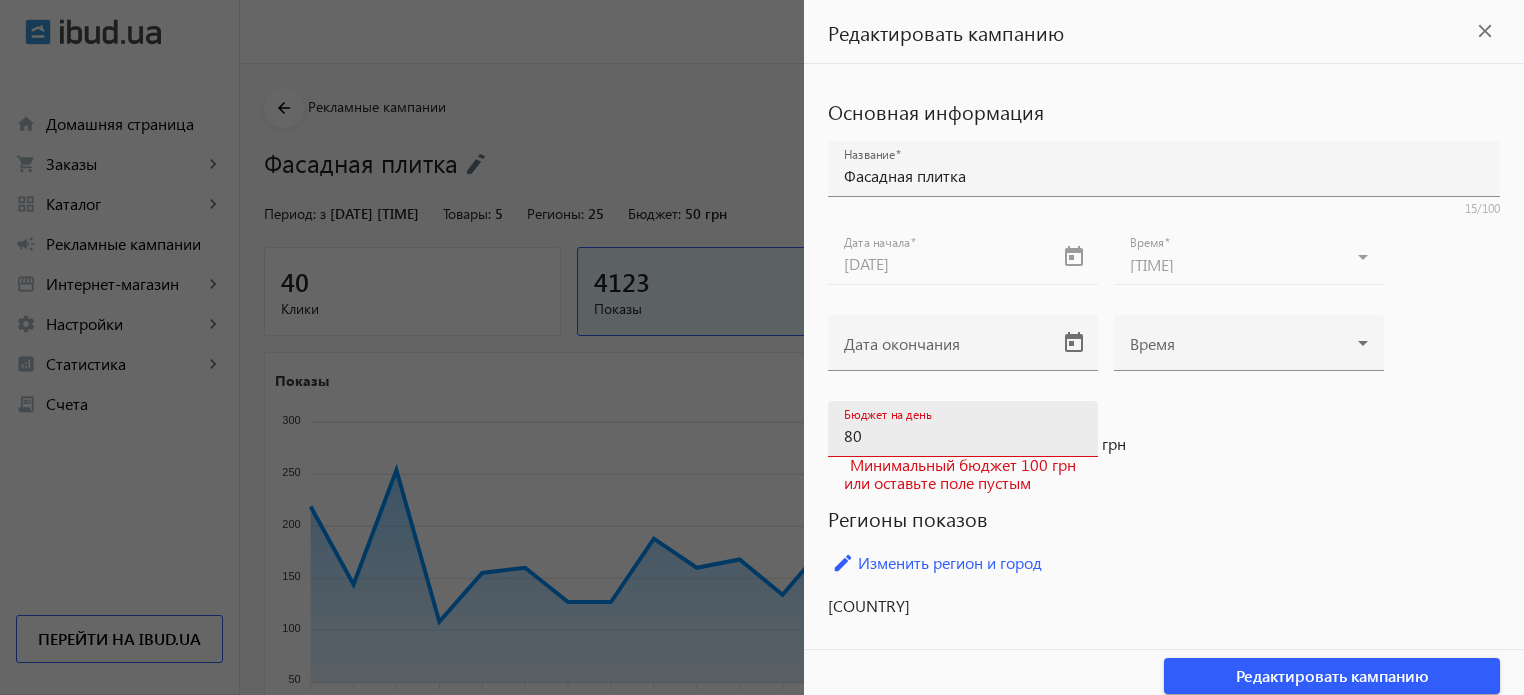 click on "80" at bounding box center [963, 435] 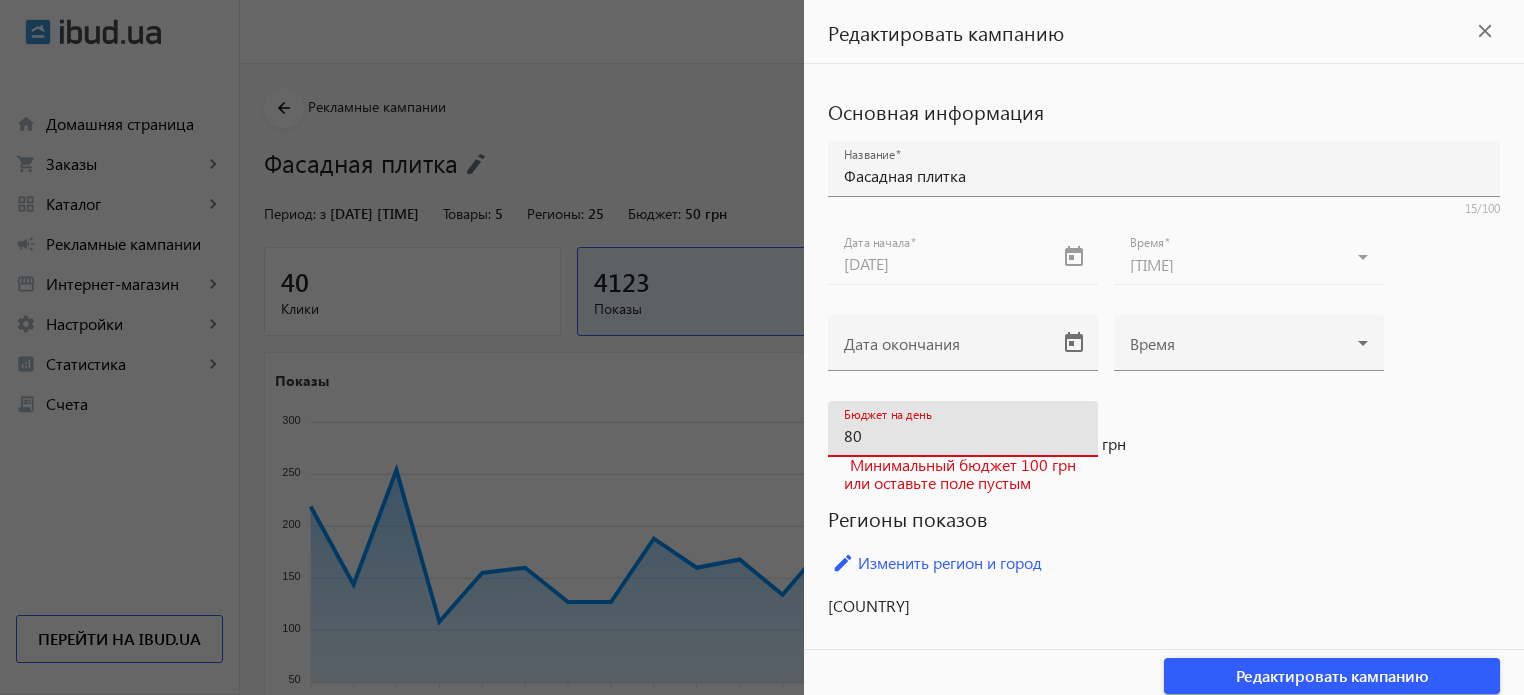 click on "80" at bounding box center (963, 435) 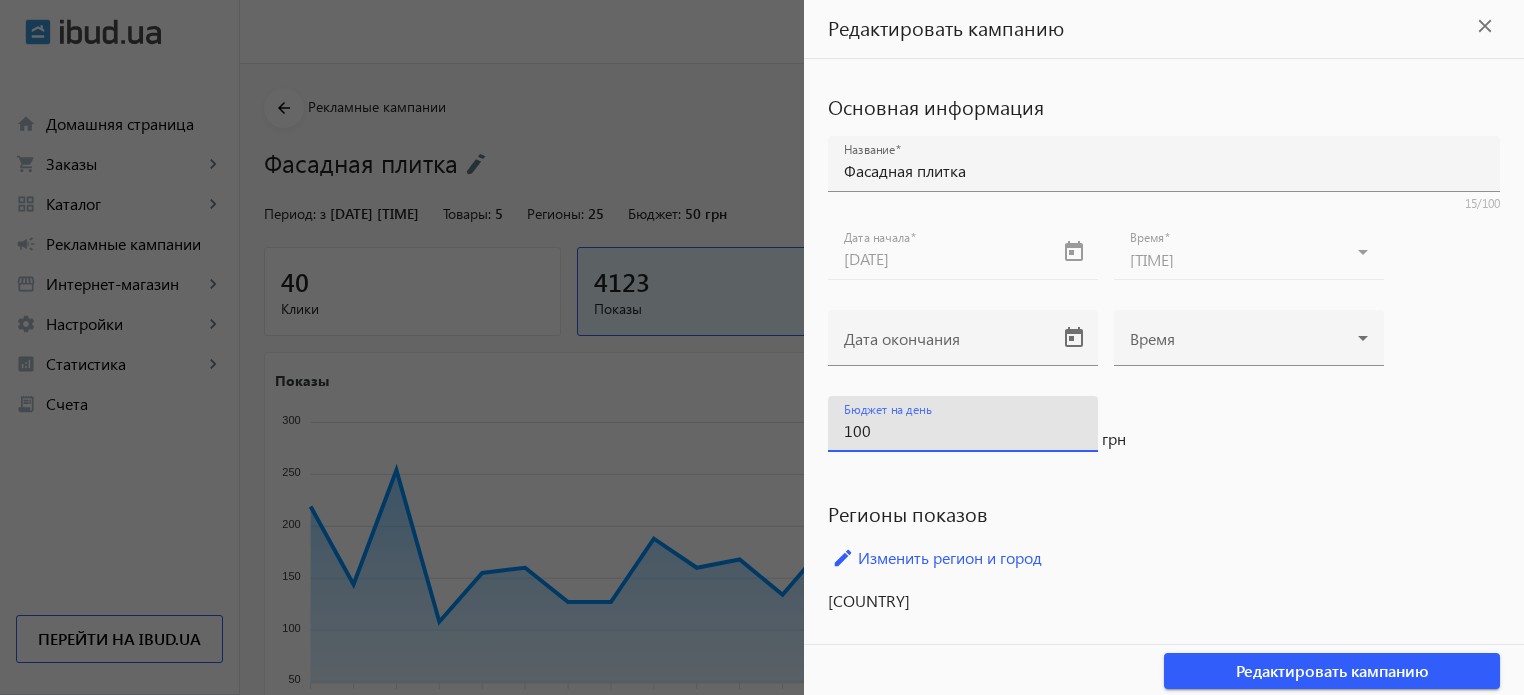scroll, scrollTop: 8, scrollLeft: 0, axis: vertical 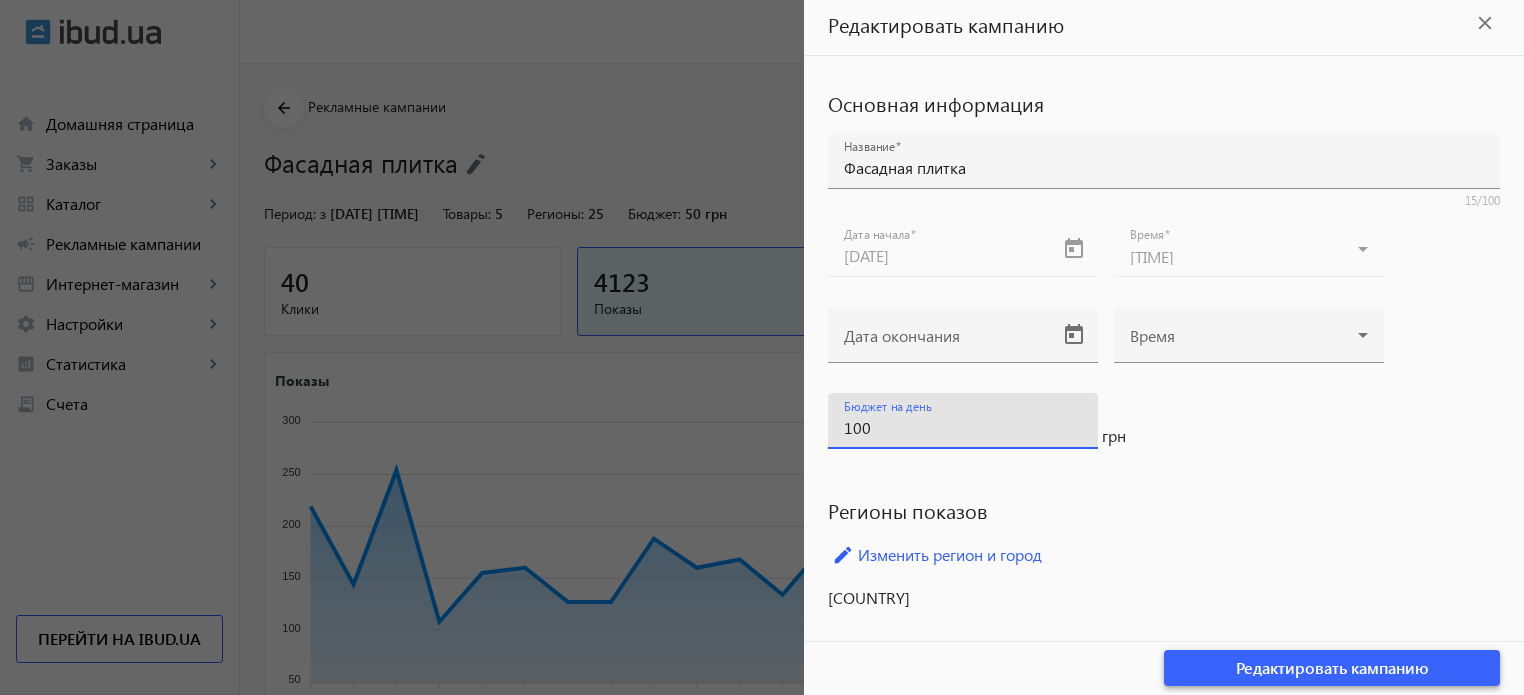 type on "100" 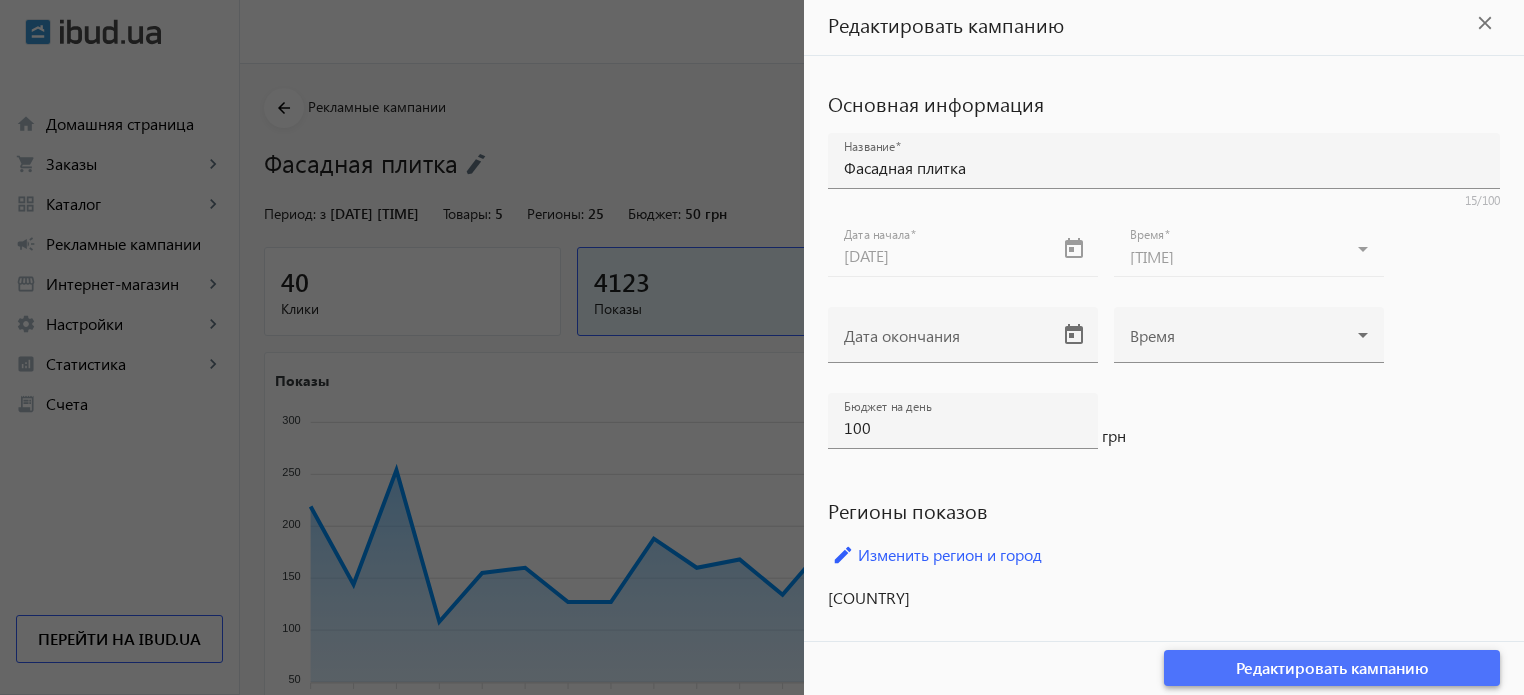 click 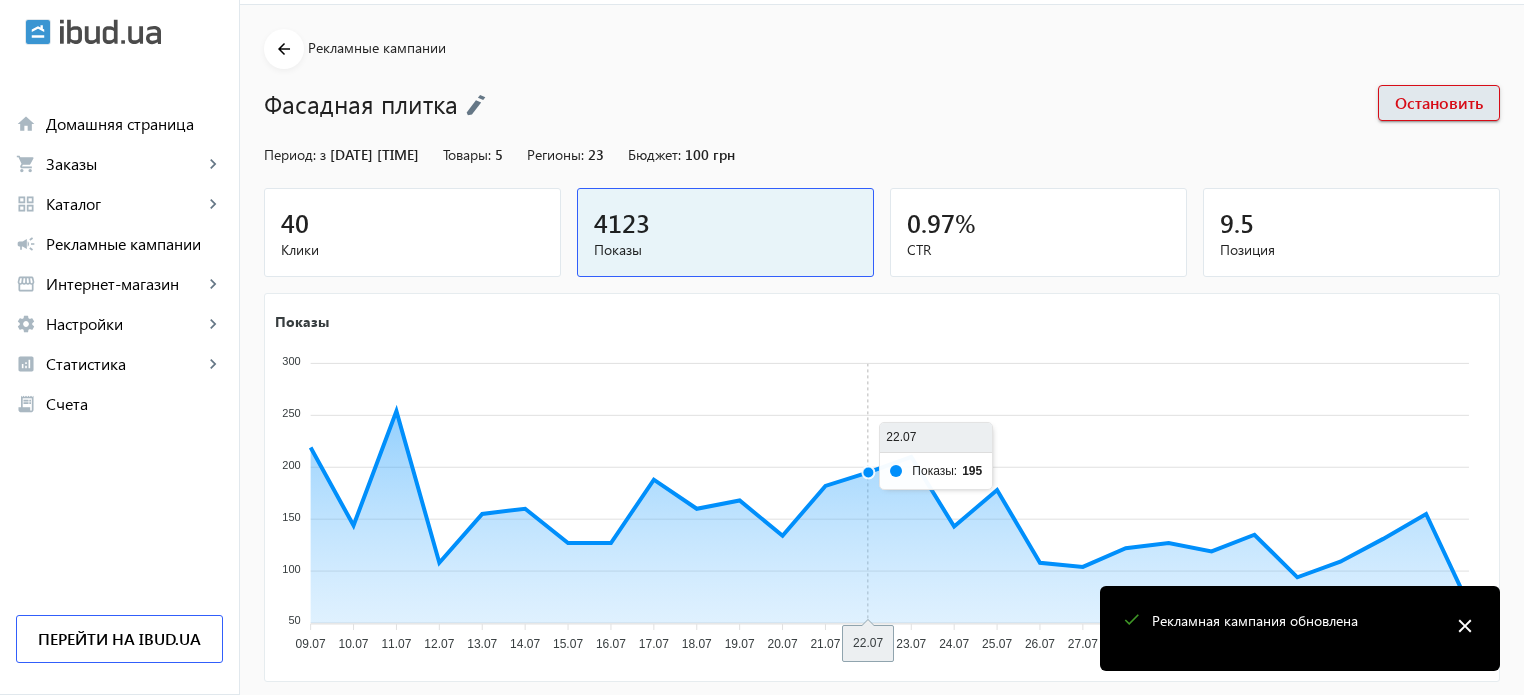 scroll, scrollTop: 100, scrollLeft: 0, axis: vertical 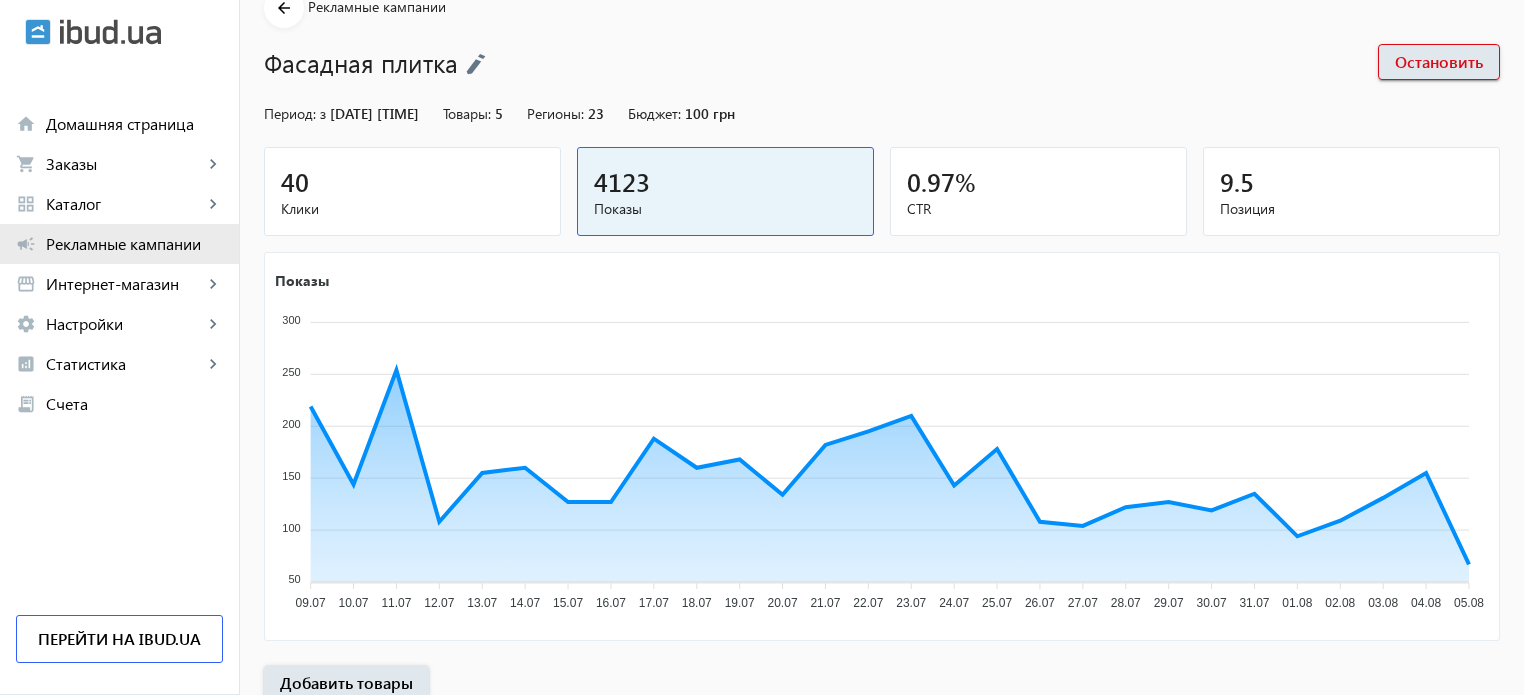 click on "Рекламные кампании" 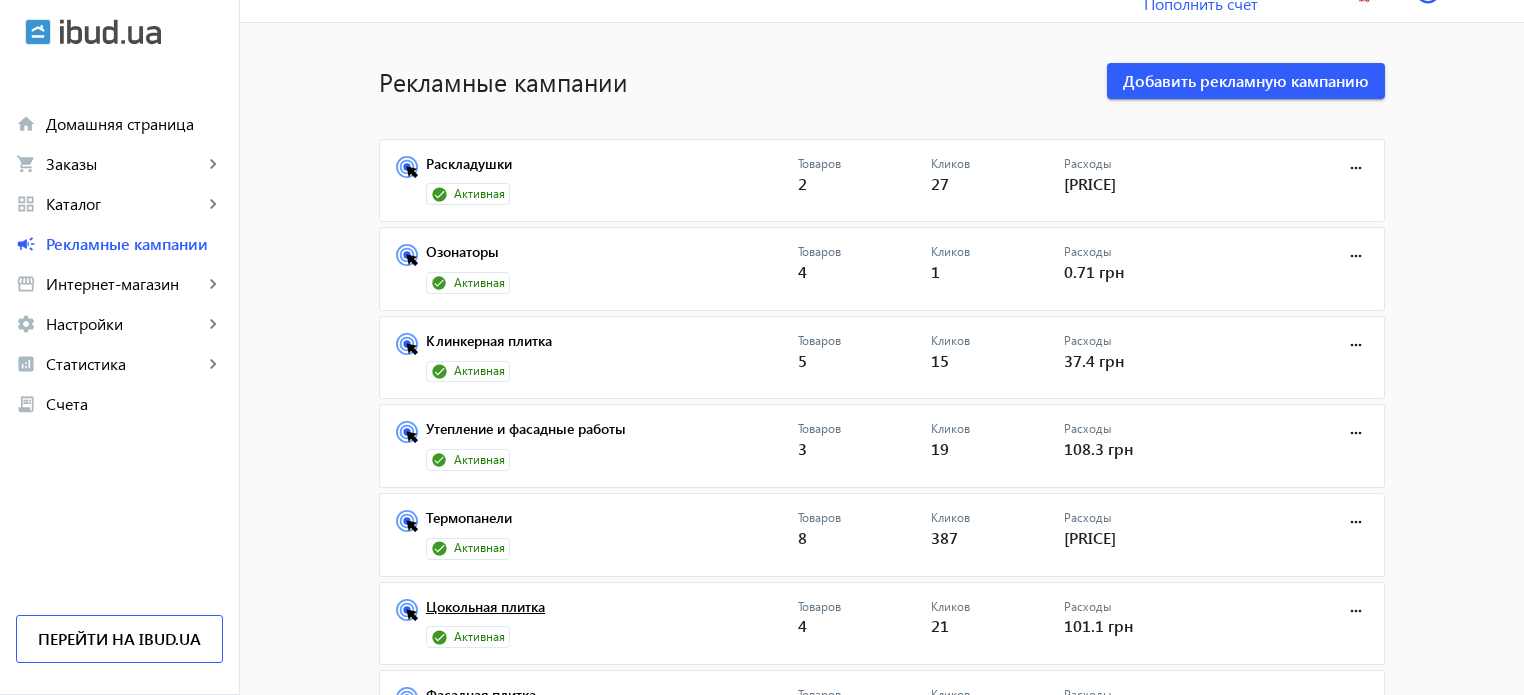 scroll, scrollTop: 150, scrollLeft: 0, axis: vertical 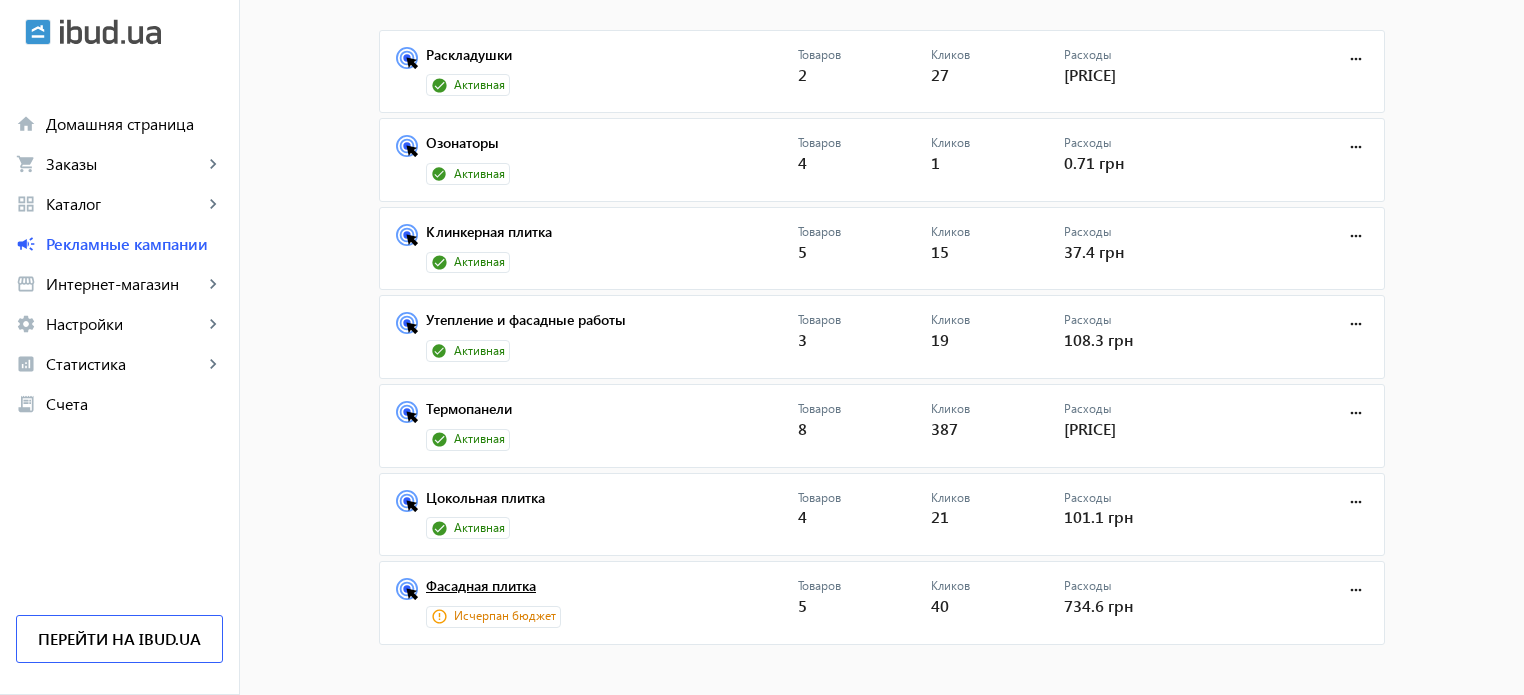 click on "Фасадная плитка" at bounding box center (612, 592) 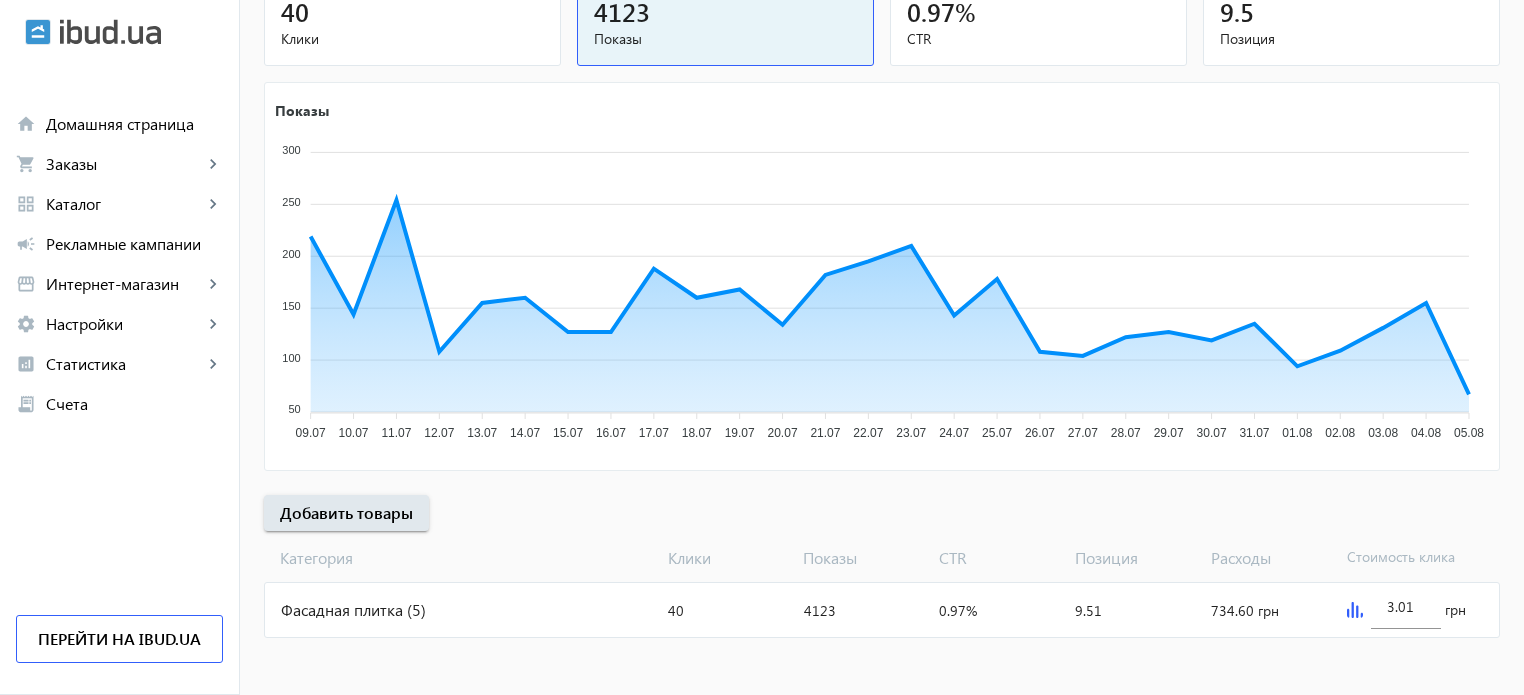 scroll, scrollTop: 271, scrollLeft: 0, axis: vertical 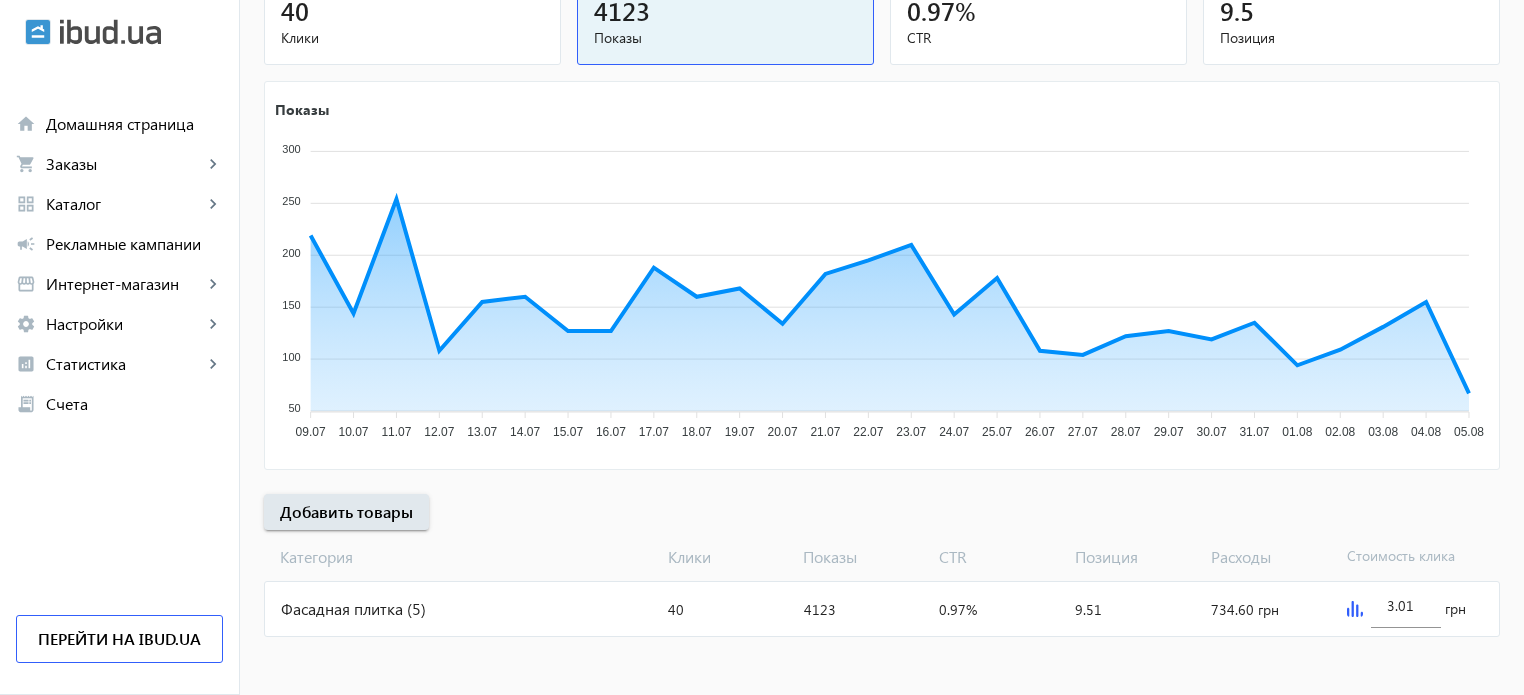 click on "Фасадная плитка (5)" 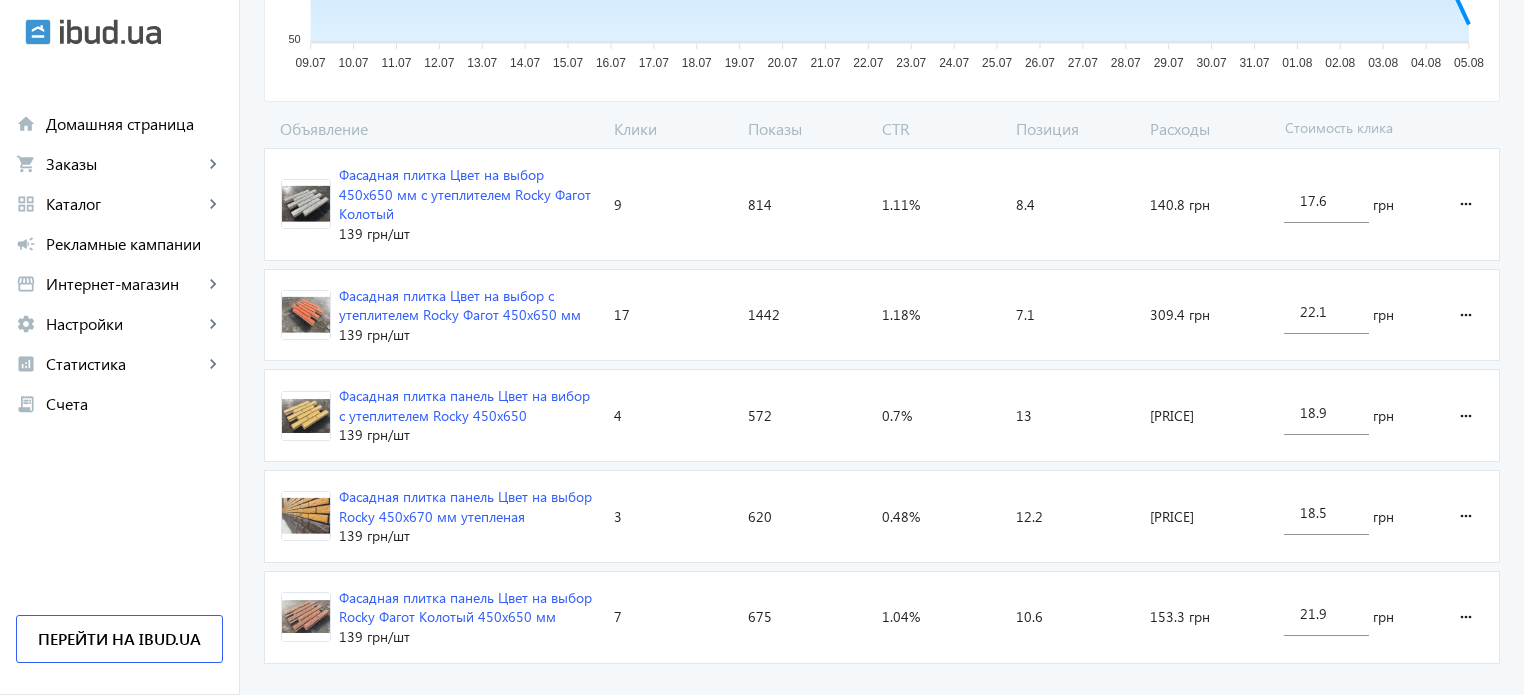 scroll, scrollTop: 633, scrollLeft: 0, axis: vertical 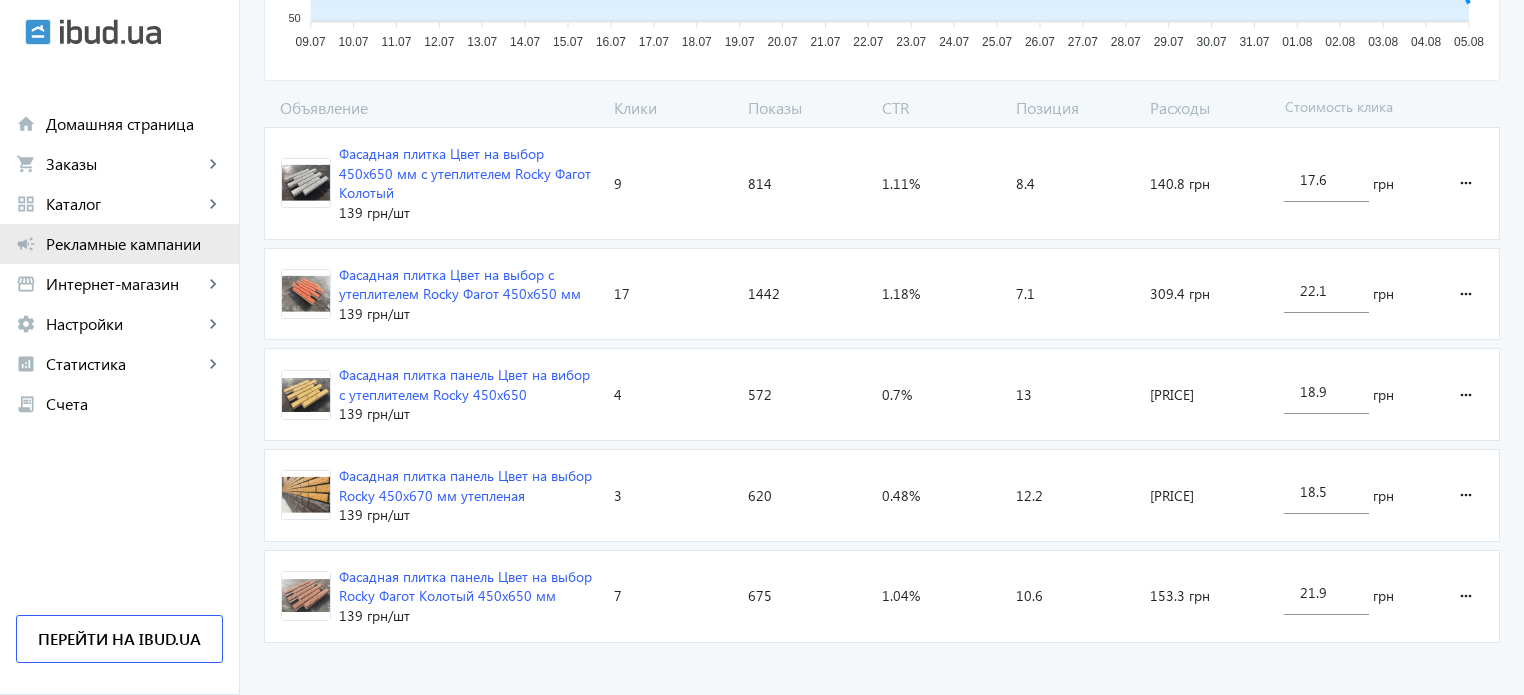 click on "campaign Рекламные кампании" 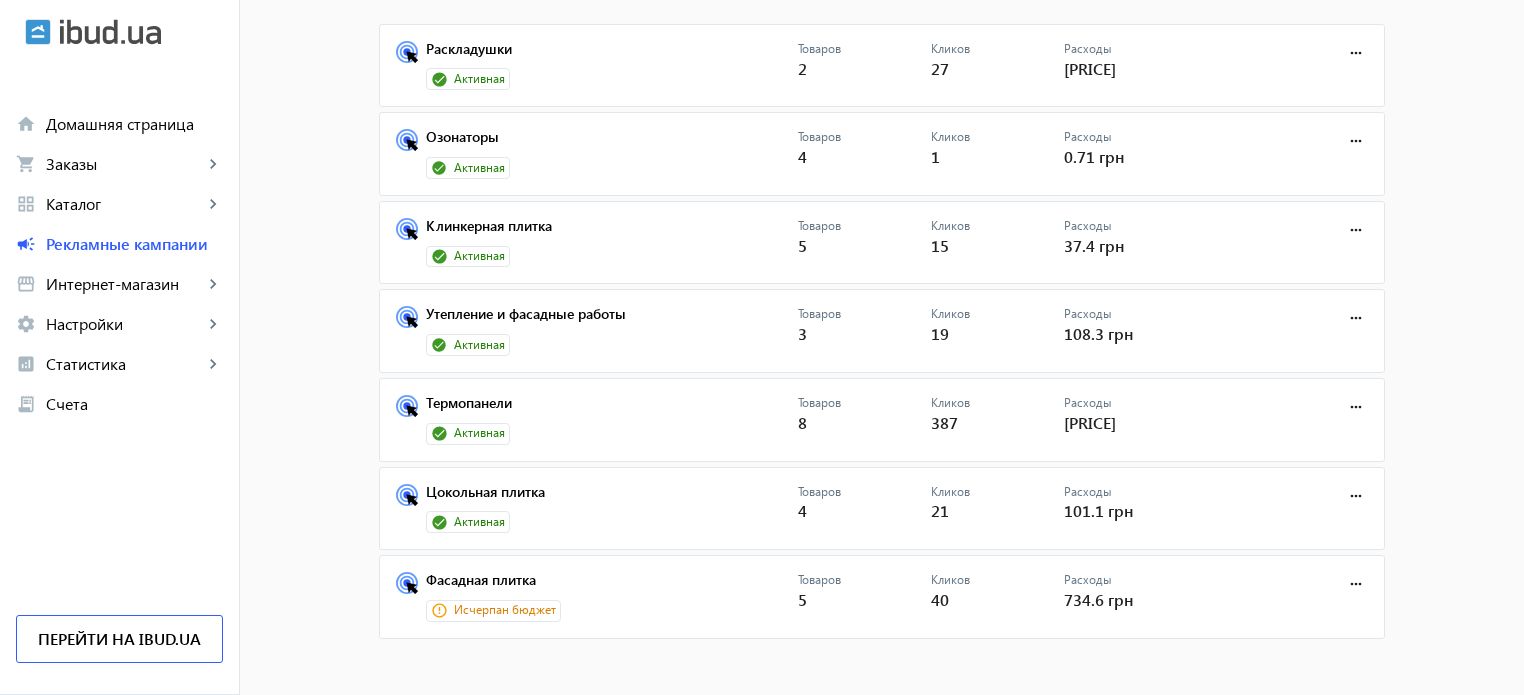 scroll, scrollTop: 0, scrollLeft: 0, axis: both 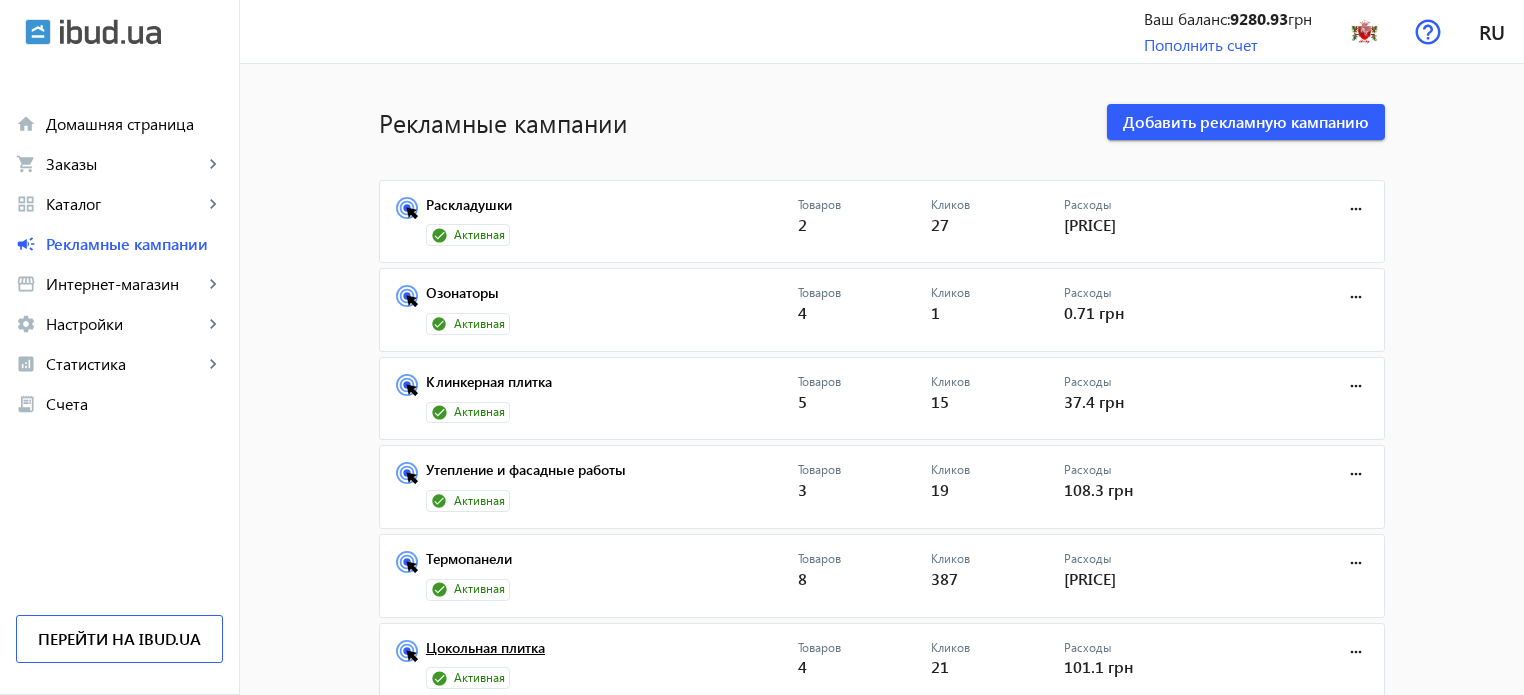 click on "Цокольная плитка" at bounding box center (612, 654) 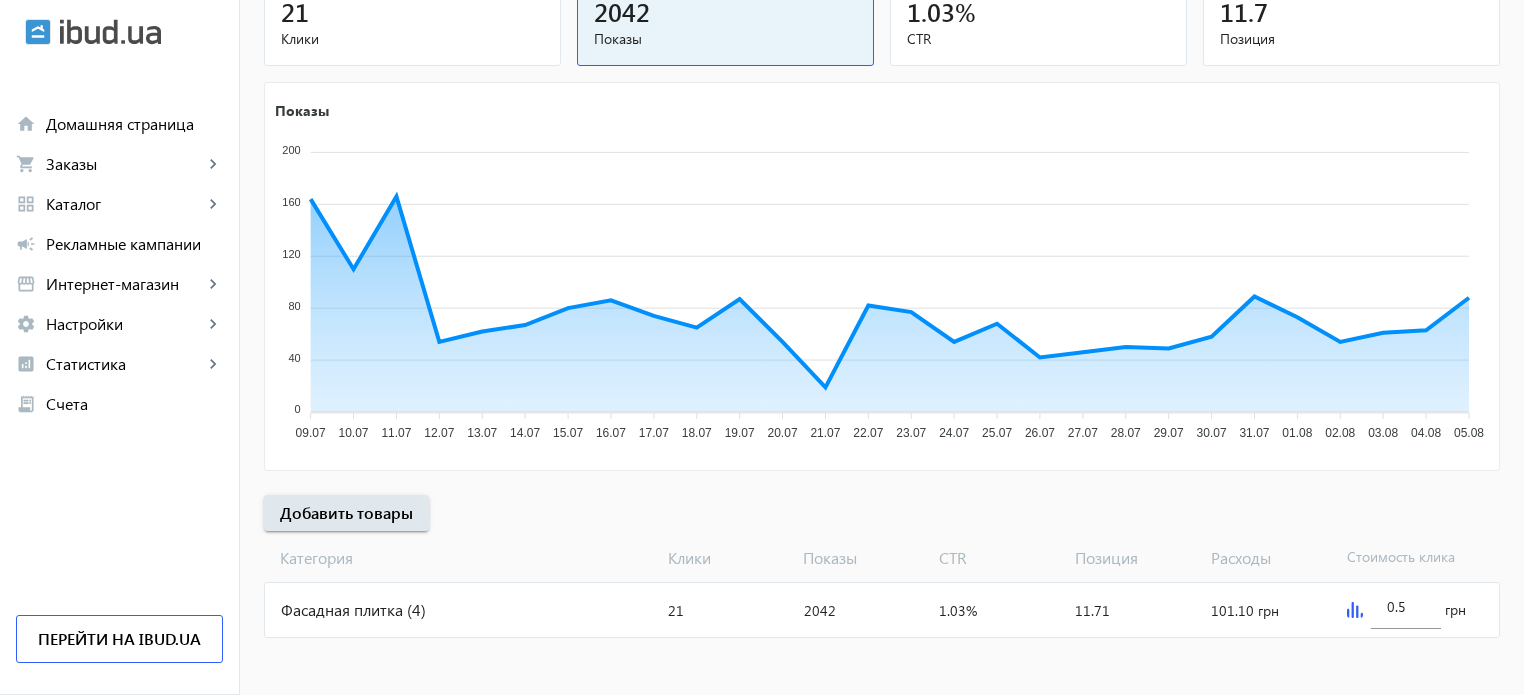 scroll, scrollTop: 271, scrollLeft: 0, axis: vertical 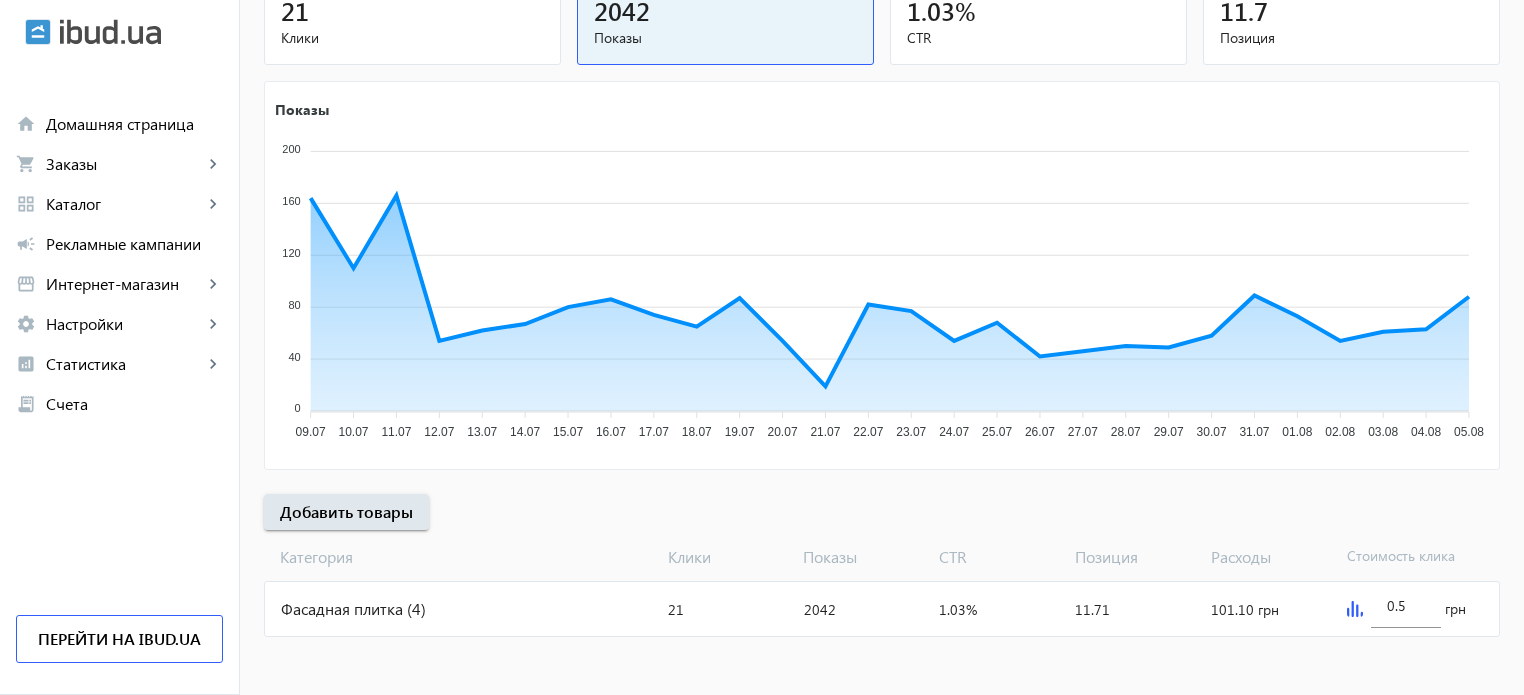 click on "Фасадная плитка (4)" 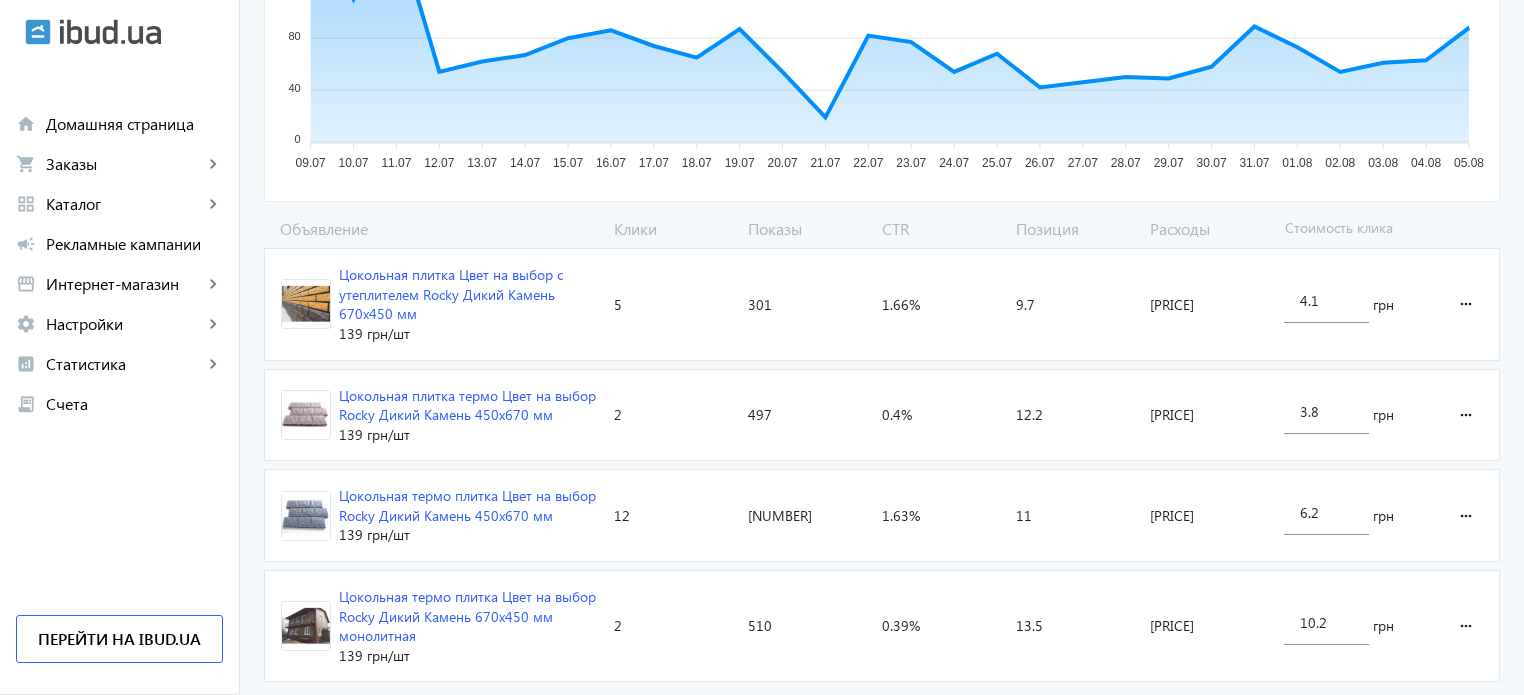 scroll, scrollTop: 560, scrollLeft: 0, axis: vertical 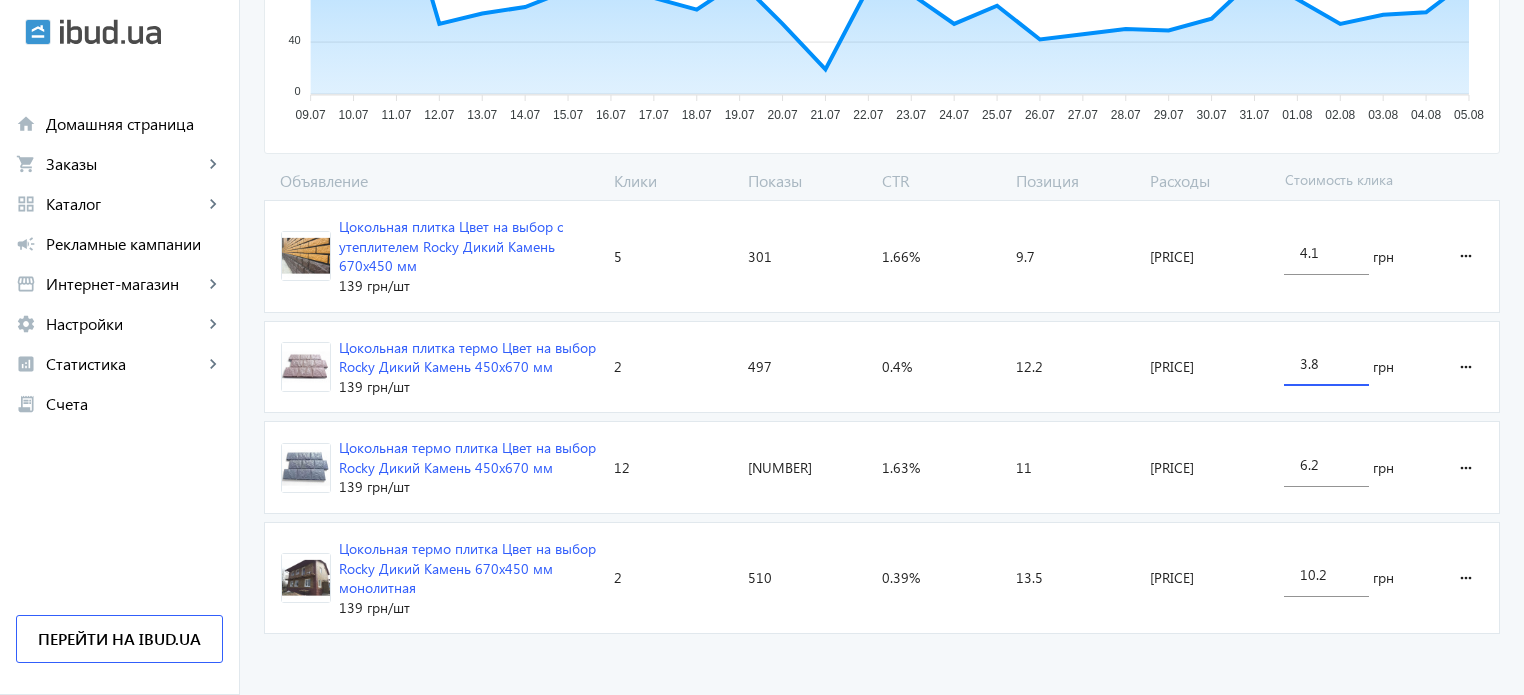 click on "3.8" at bounding box center [1326, 363] 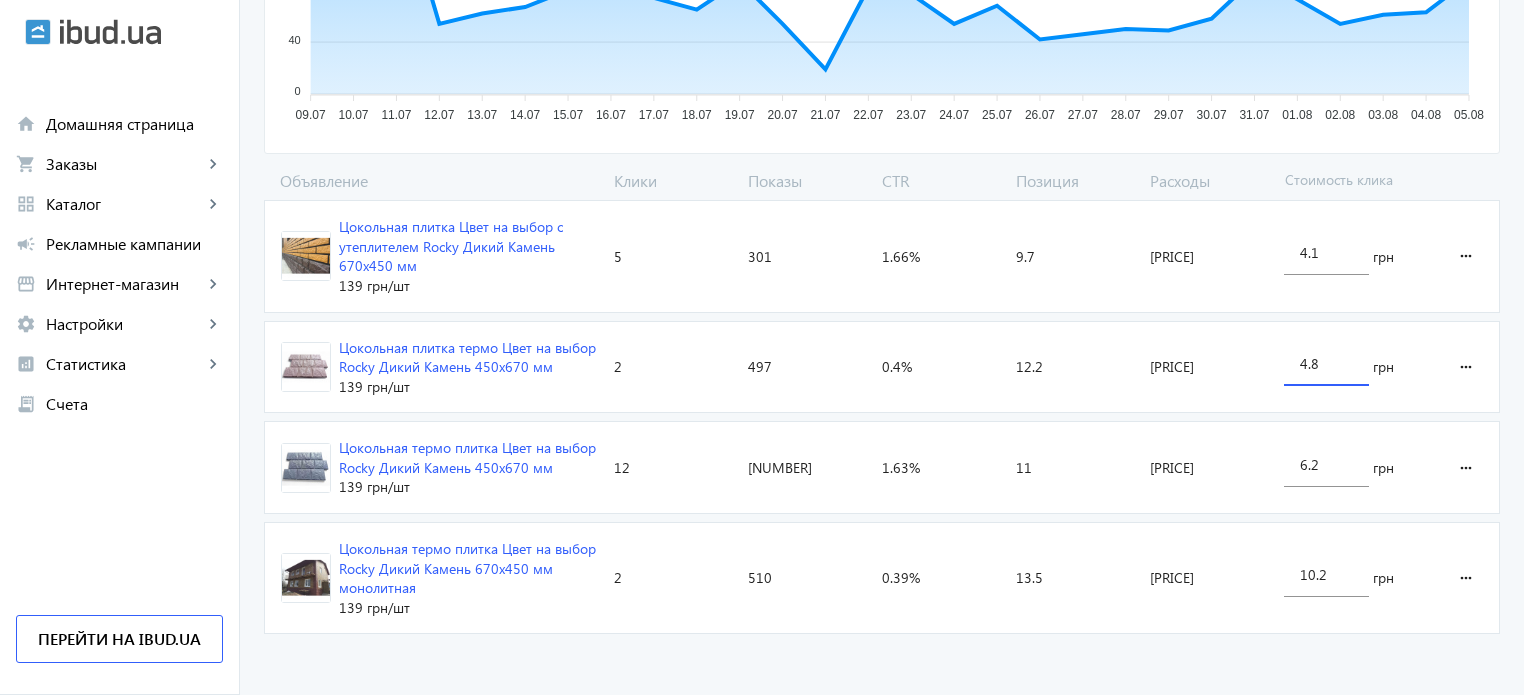 drag, startPoint x: 1320, startPoint y: 362, endPoint x: 1308, endPoint y: 359, distance: 12.369317 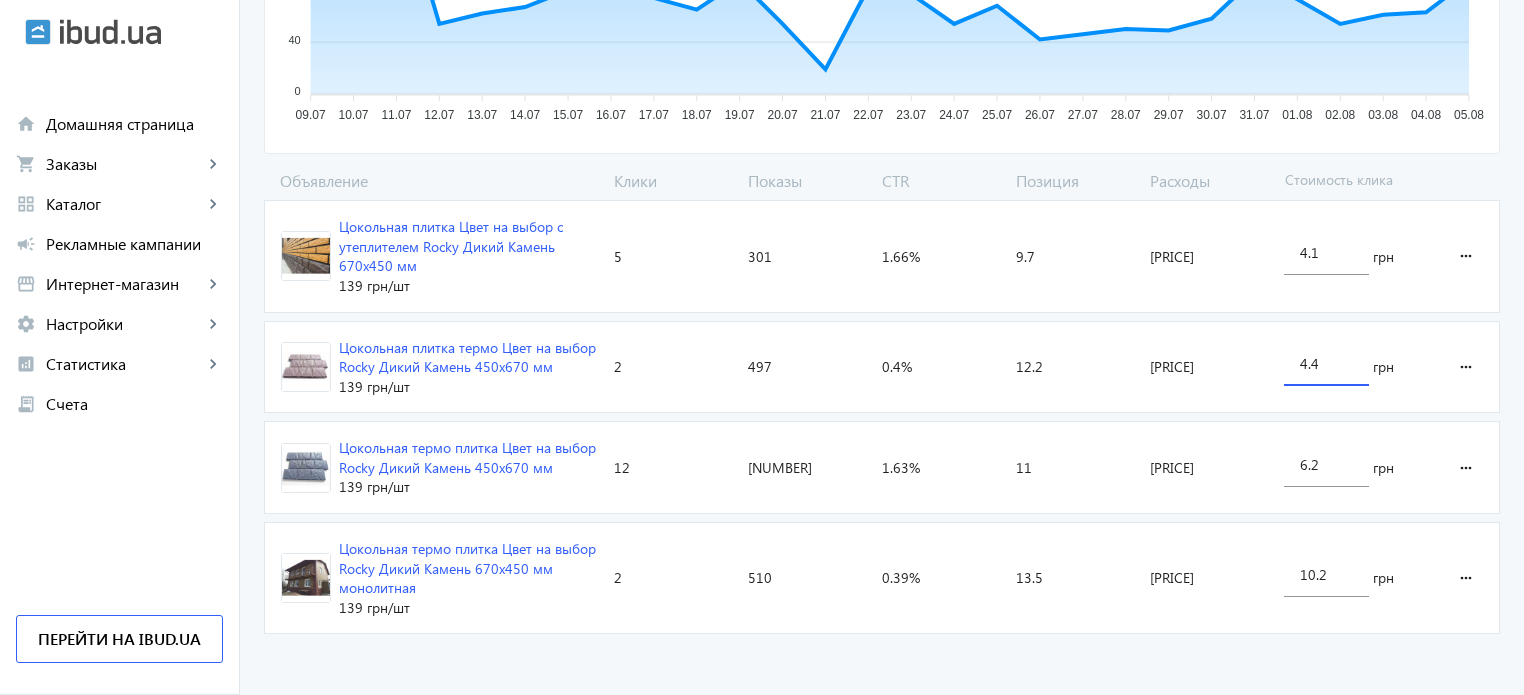type on "4.4" 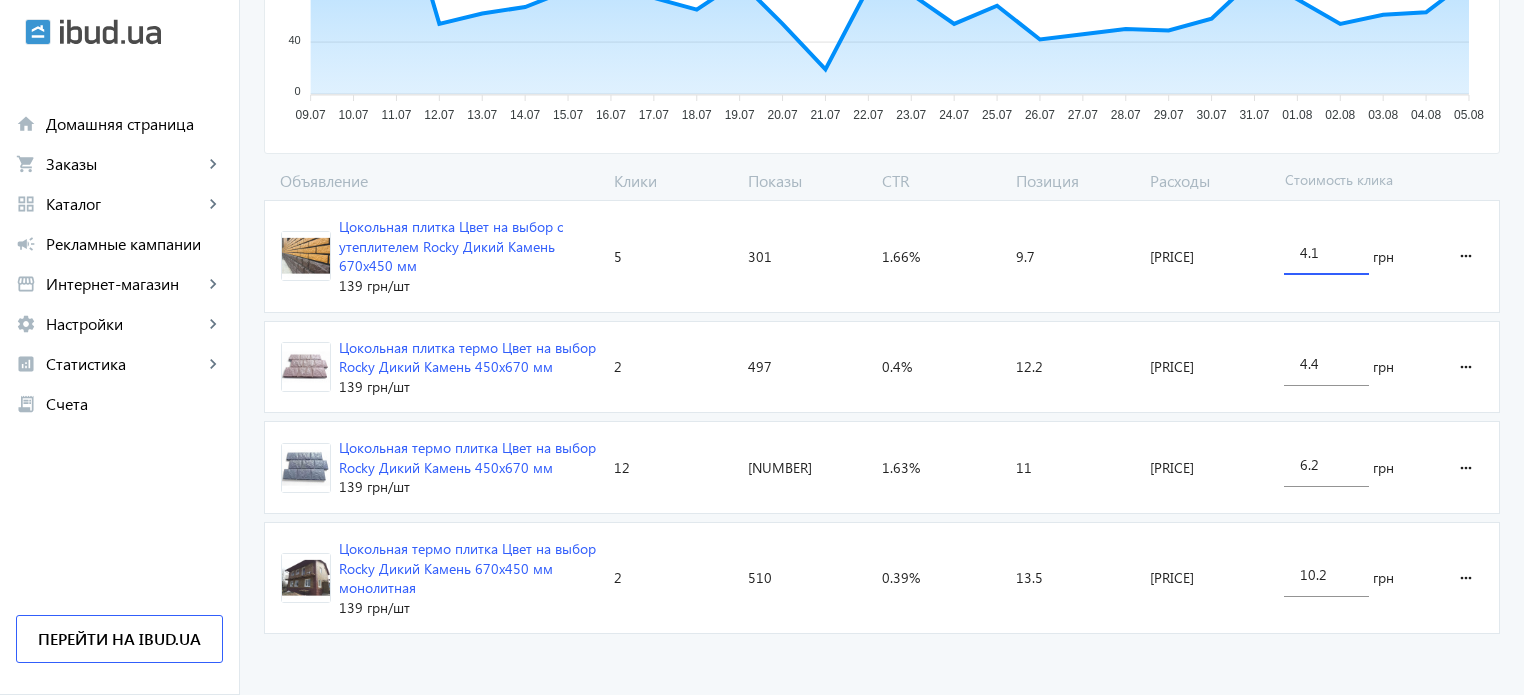 click on "4.1" at bounding box center (1326, 252) 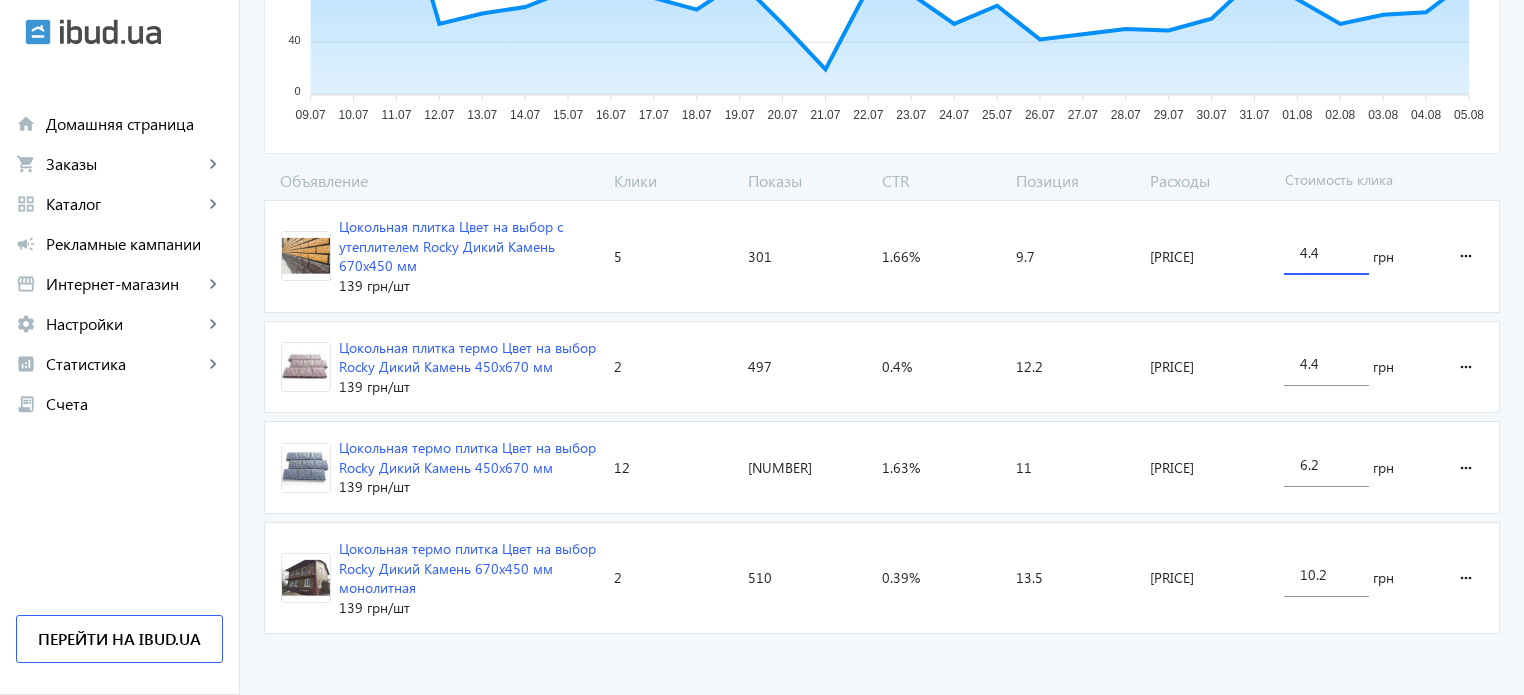type on "4.4" 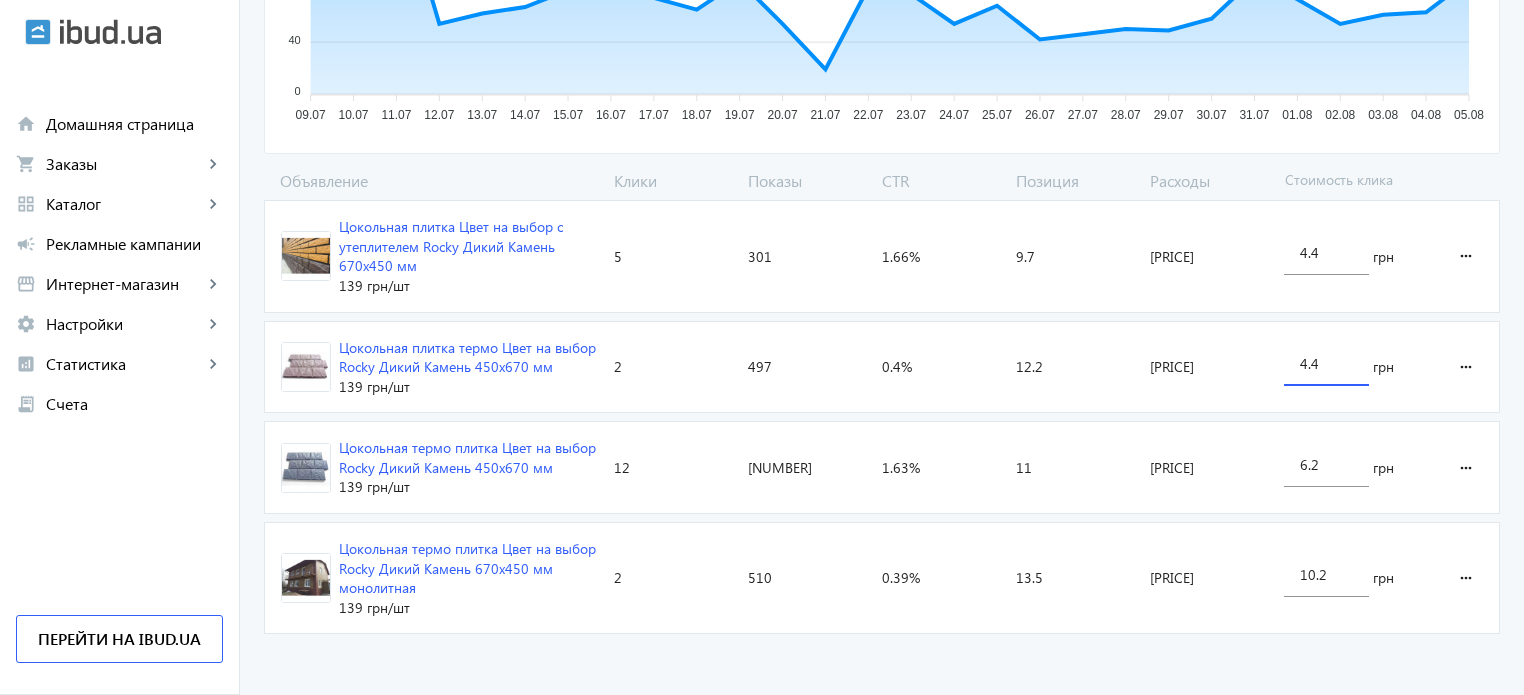 click on "4.4" at bounding box center (1326, 363) 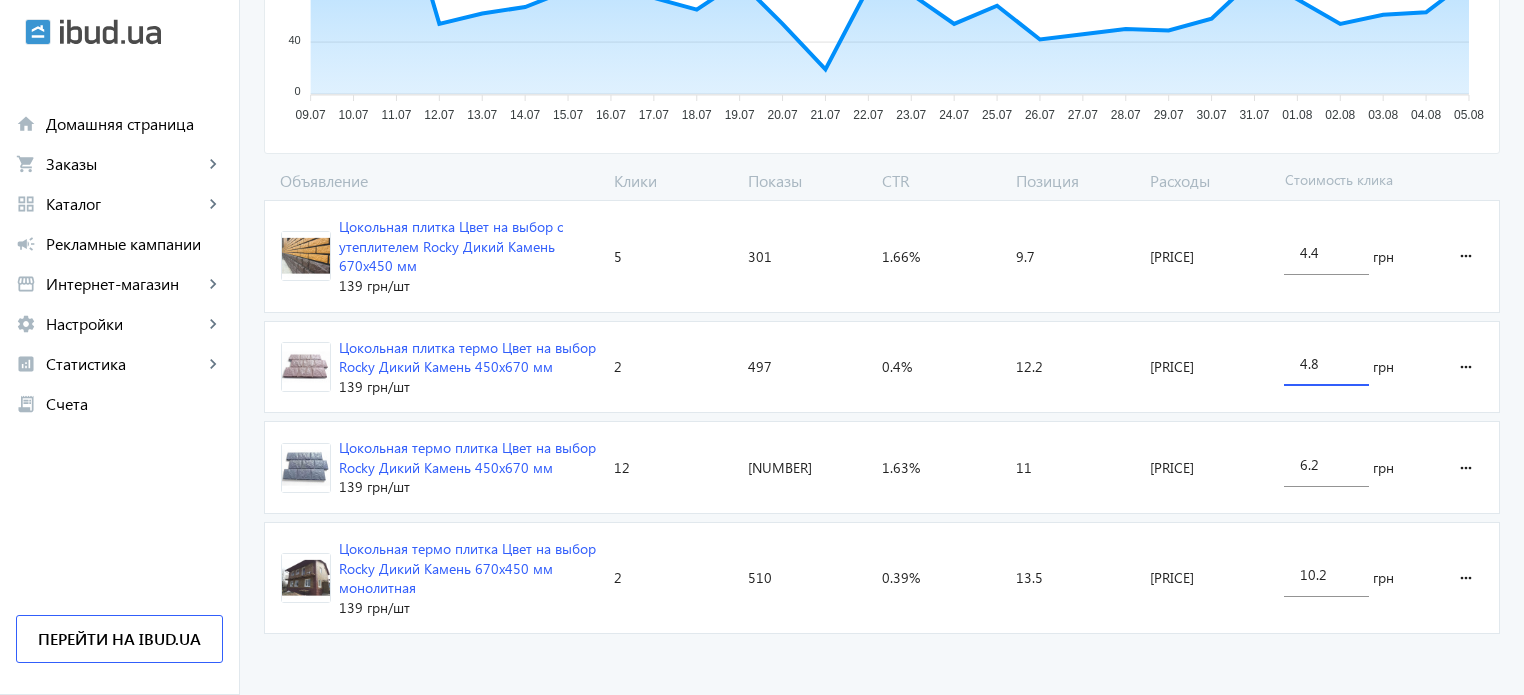 type on "4.8" 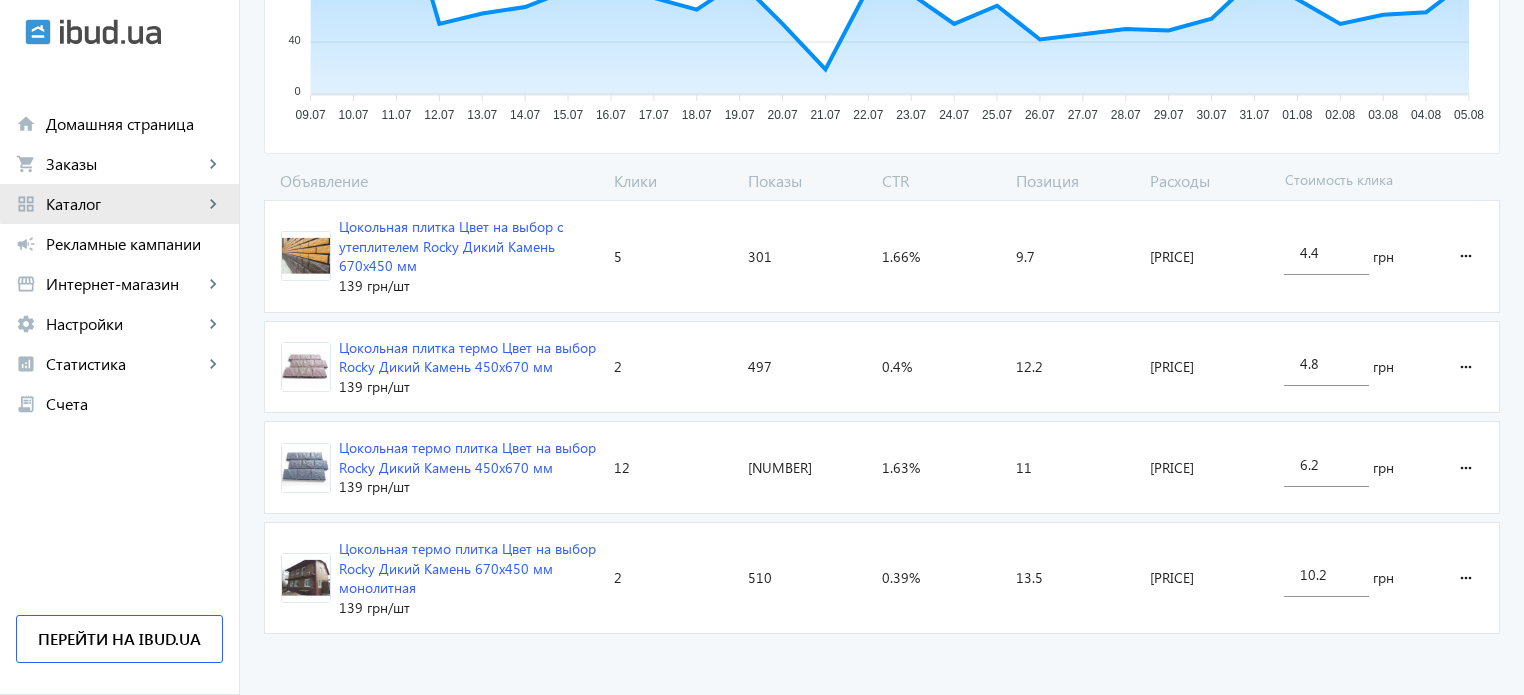 click on "Каталог" 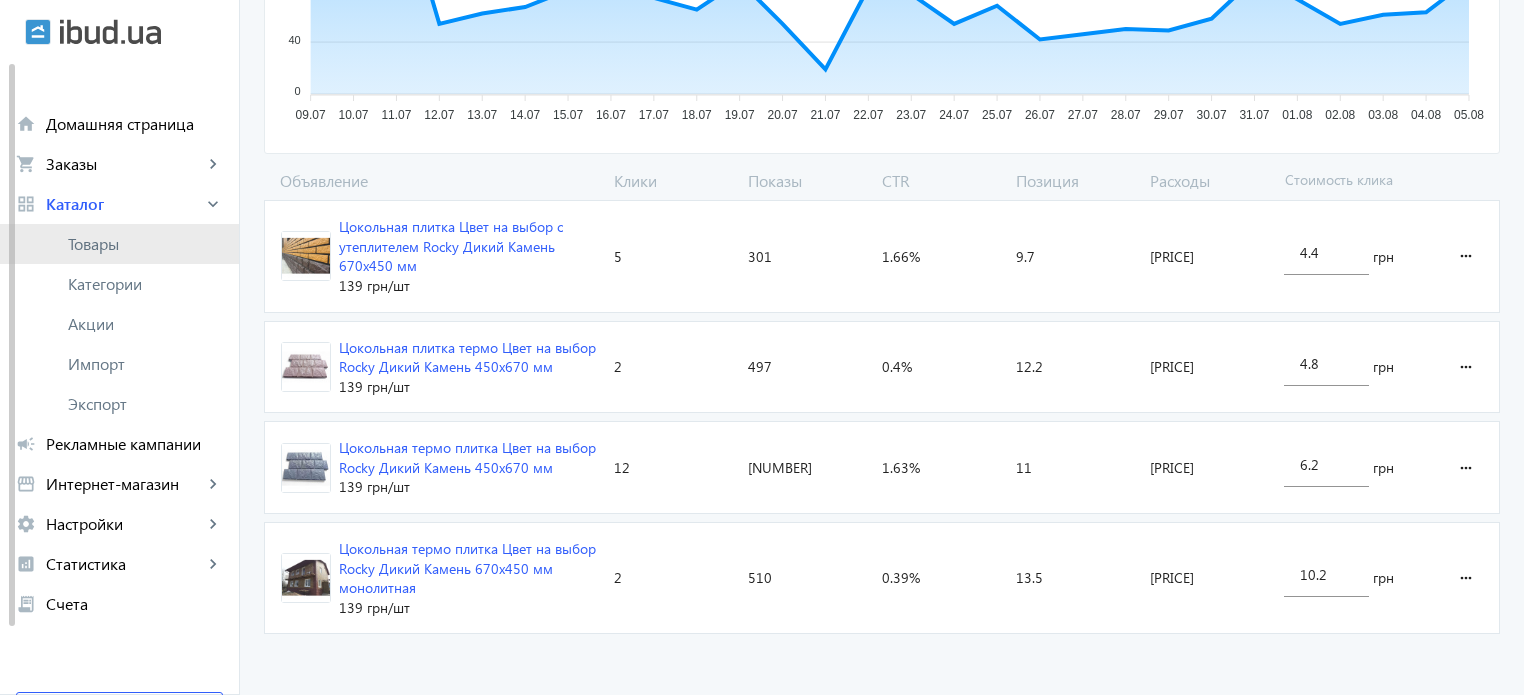 click on "Товары" 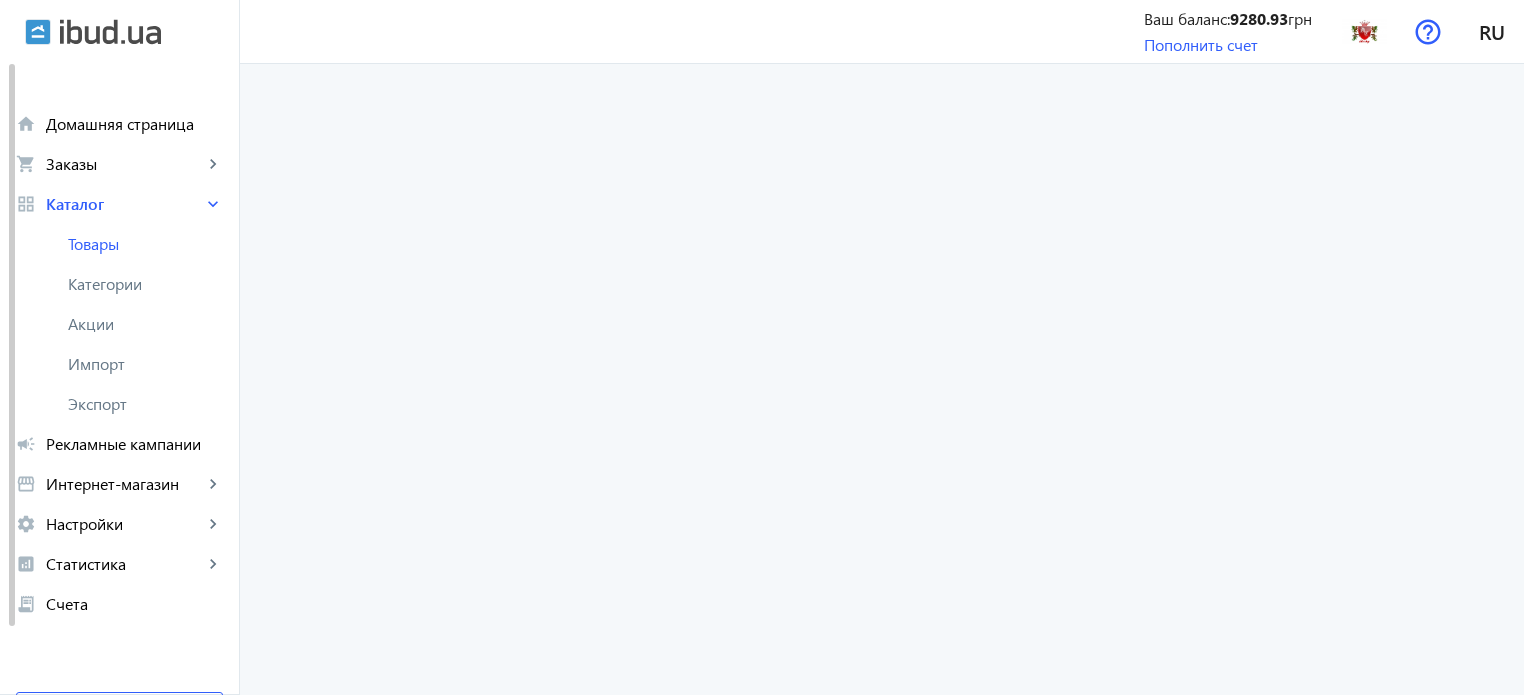 scroll, scrollTop: 0, scrollLeft: 0, axis: both 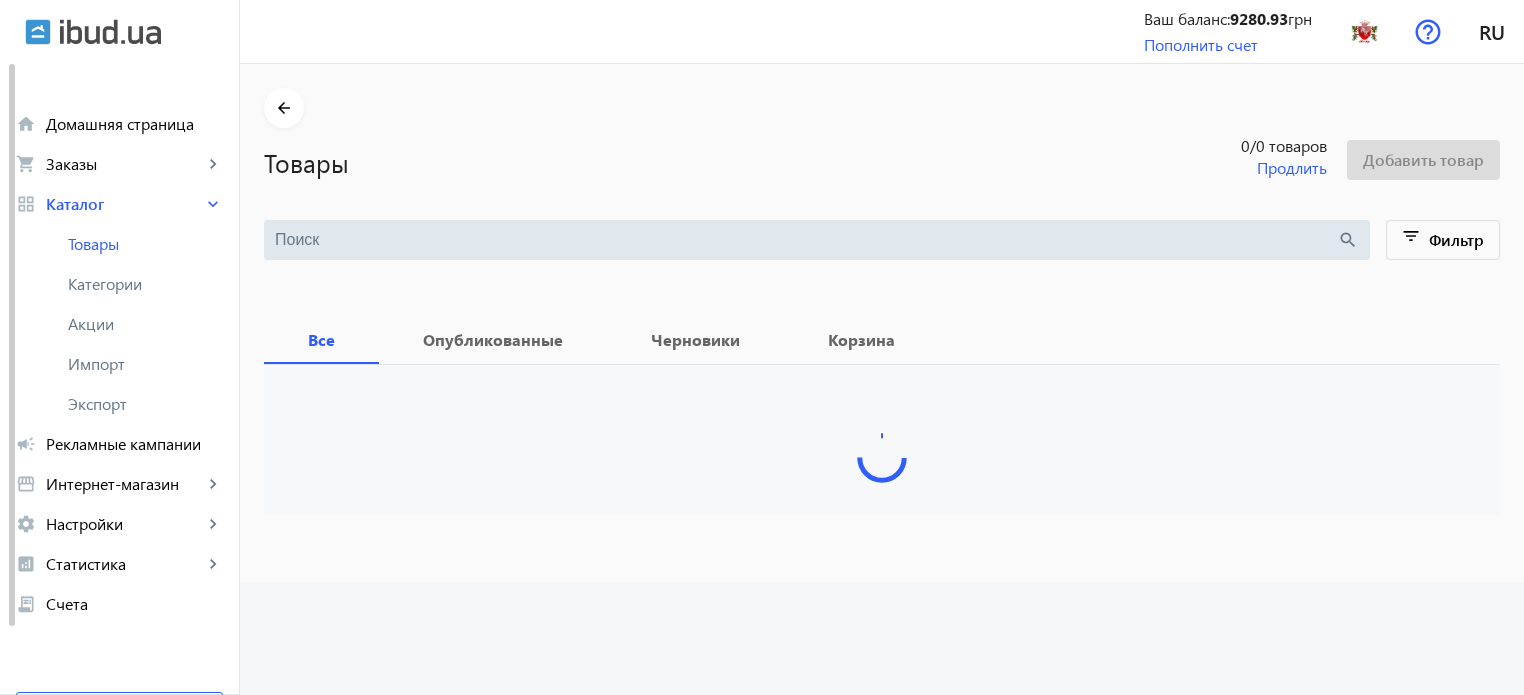 type 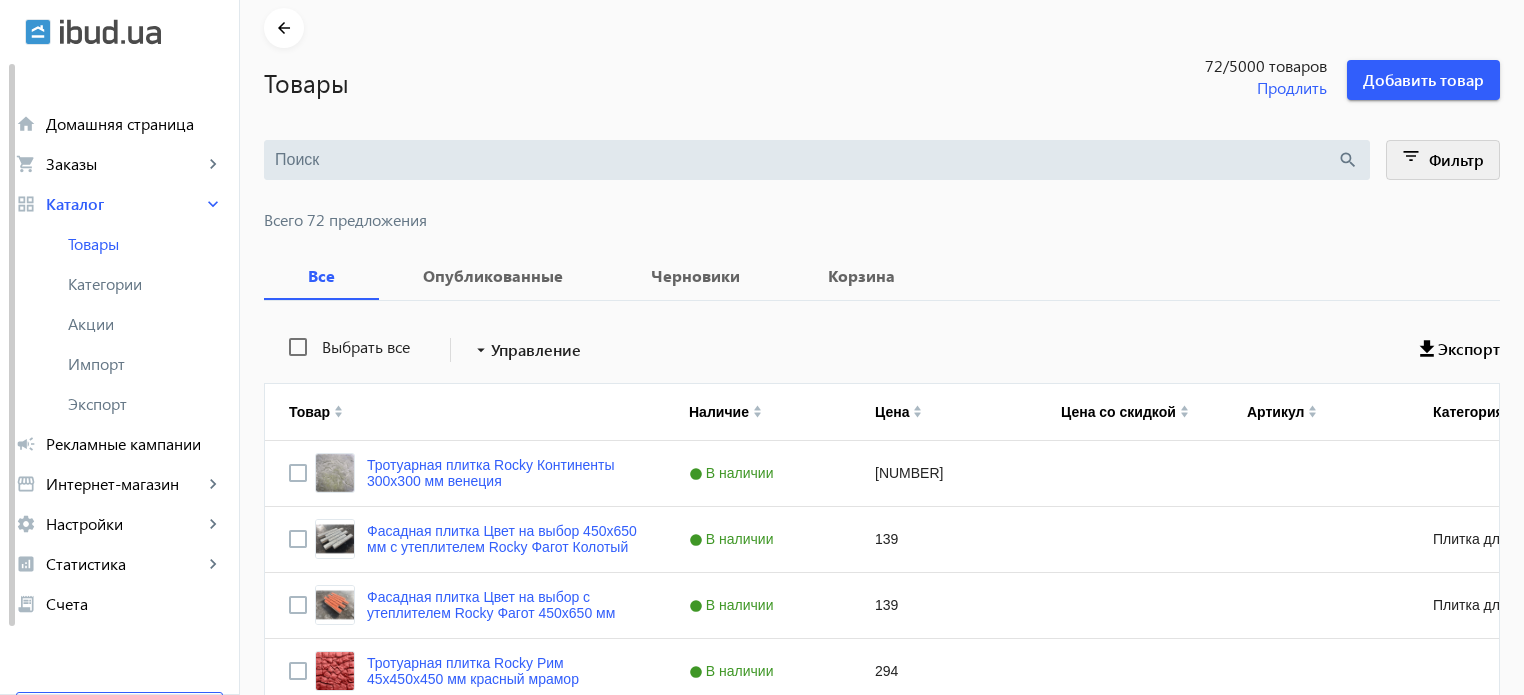scroll, scrollTop: 66, scrollLeft: 0, axis: vertical 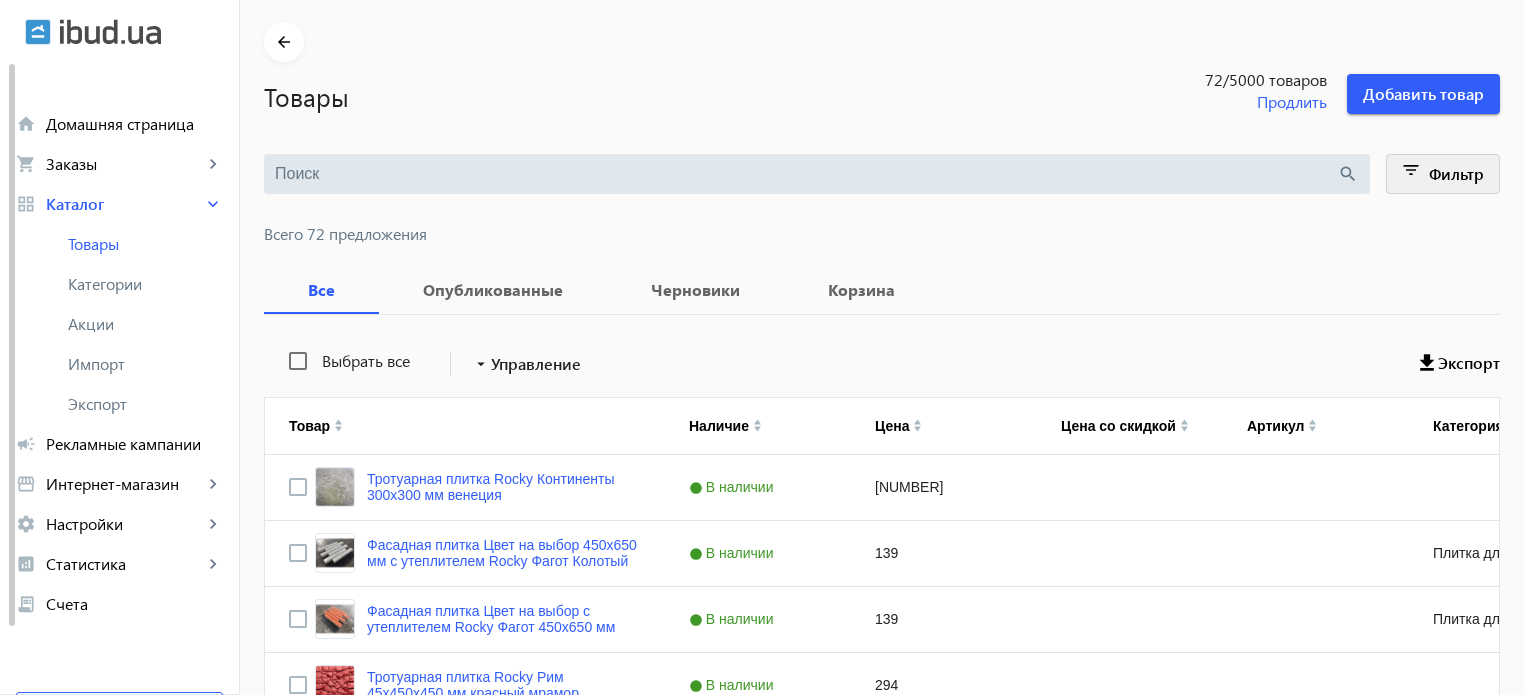 drag, startPoint x: 1484, startPoint y: 209, endPoint x: 1458, endPoint y: 175, distance: 42.80187 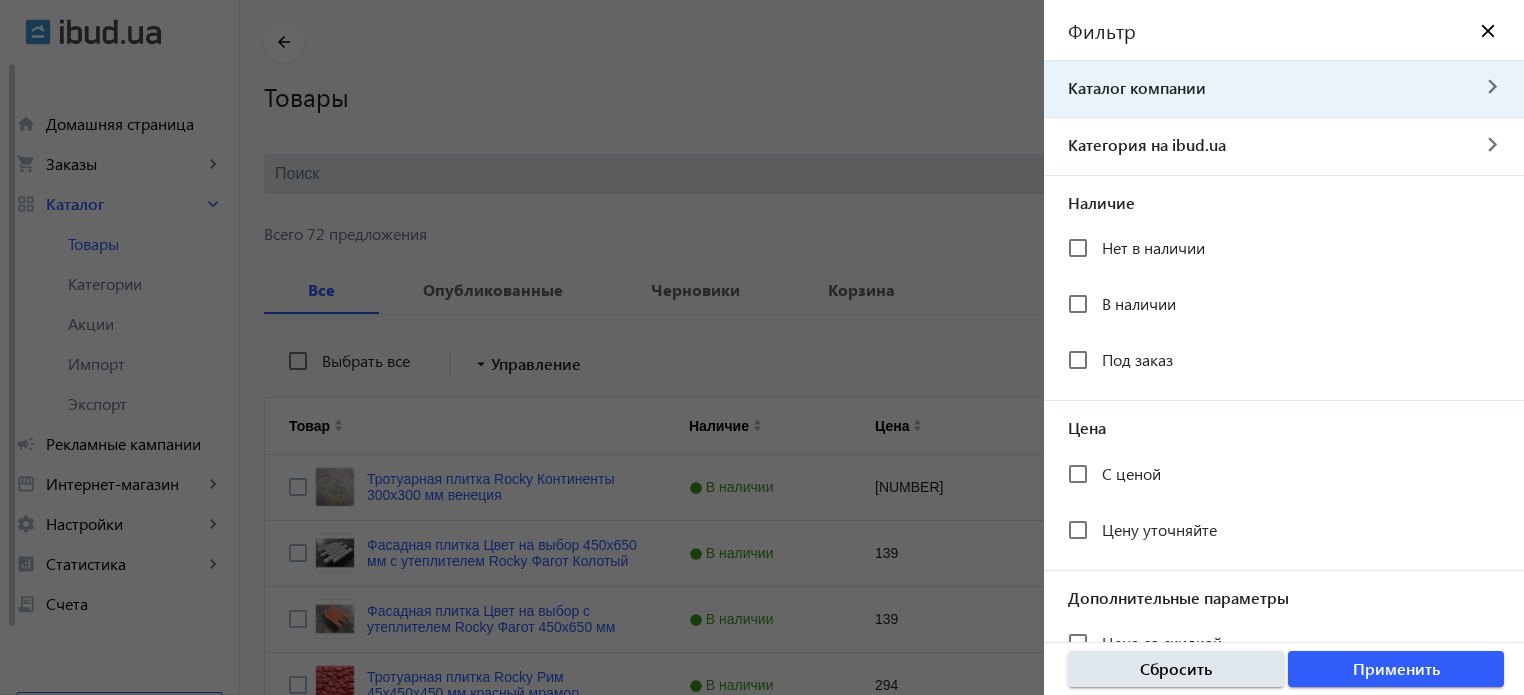 click on "Каталог компании" 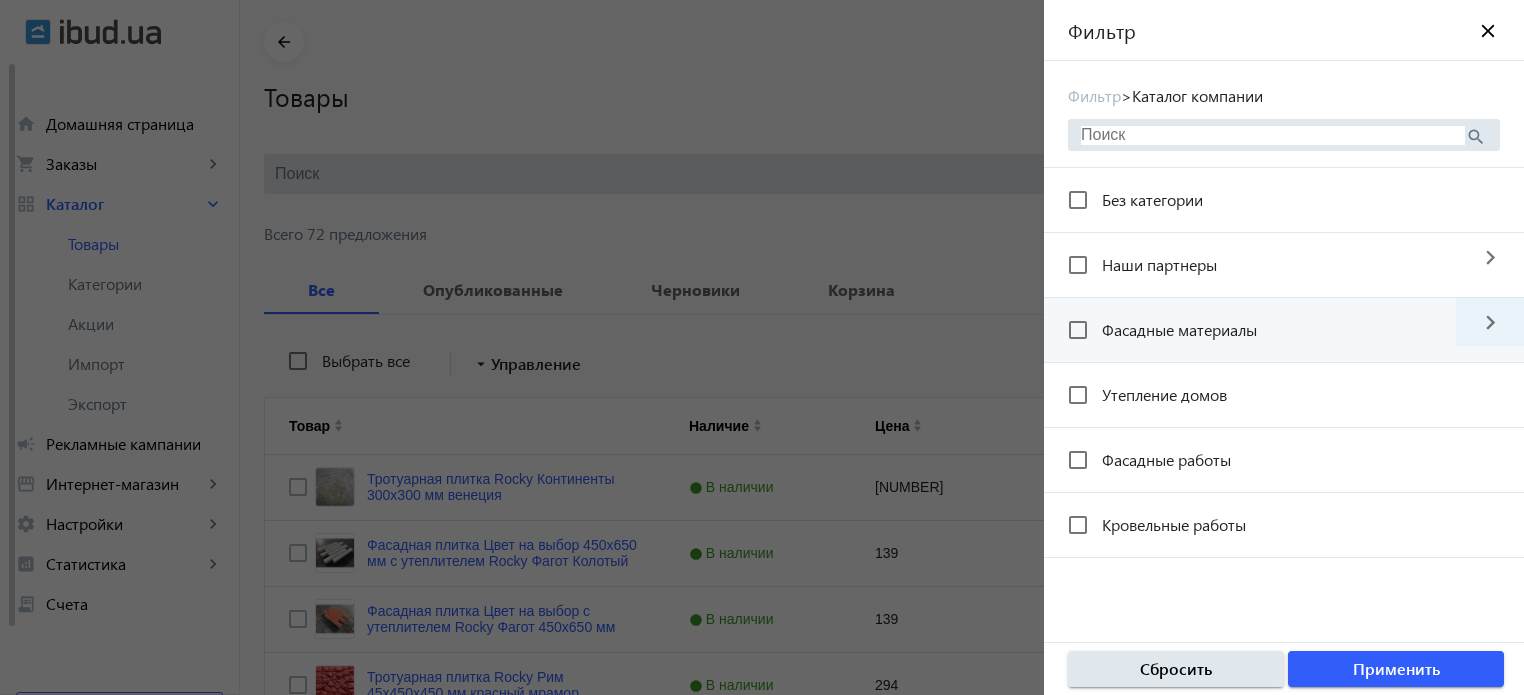 click on "navigate_next" 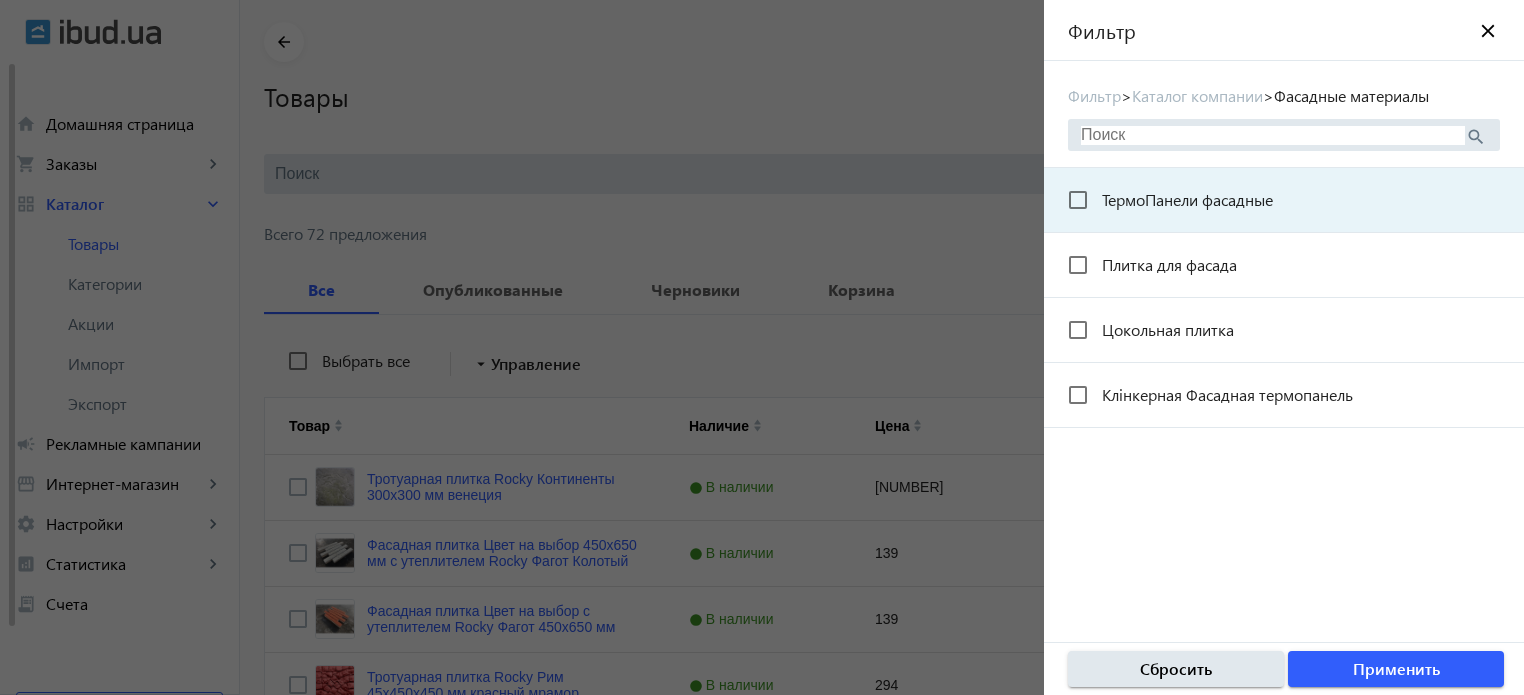click on "ТермоПанели фасадные" at bounding box center [1170, 200] 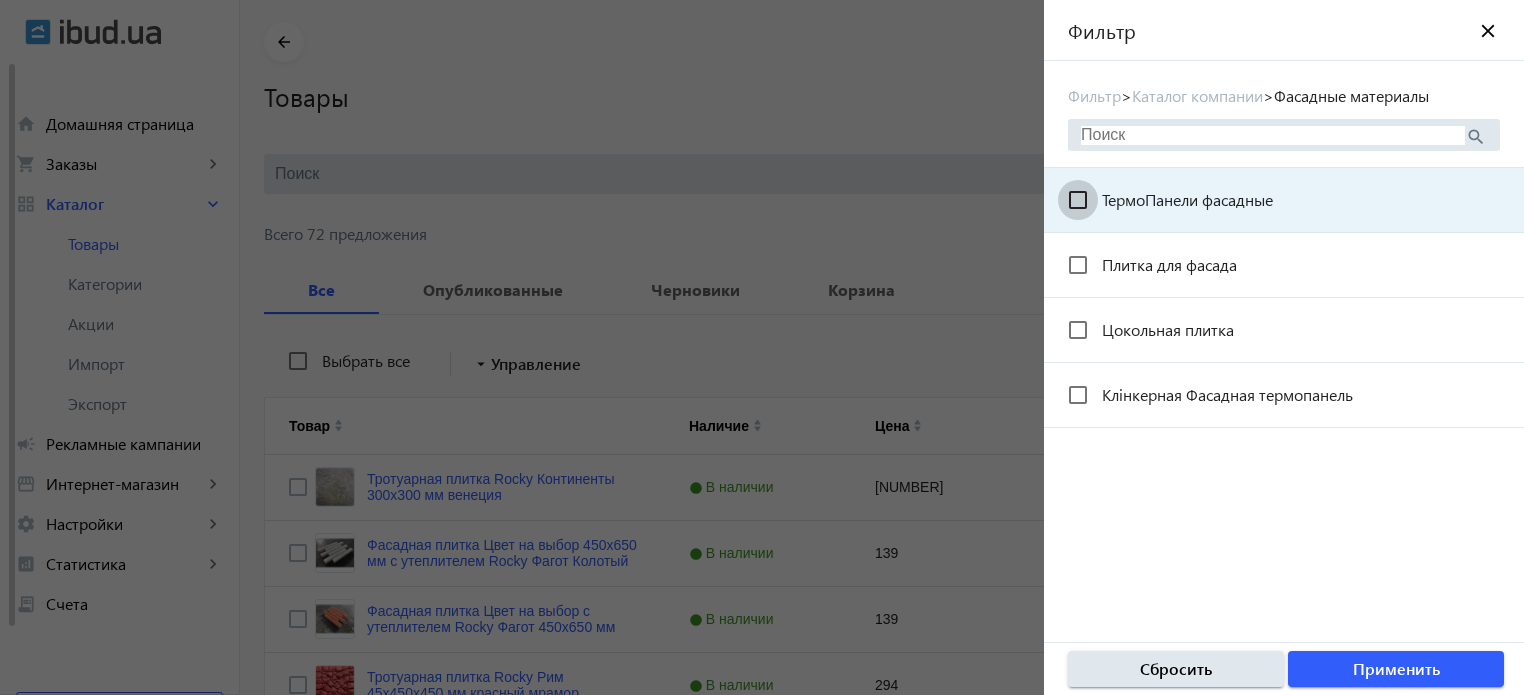 click on "ТермоПанели фасадные" at bounding box center (1078, 200) 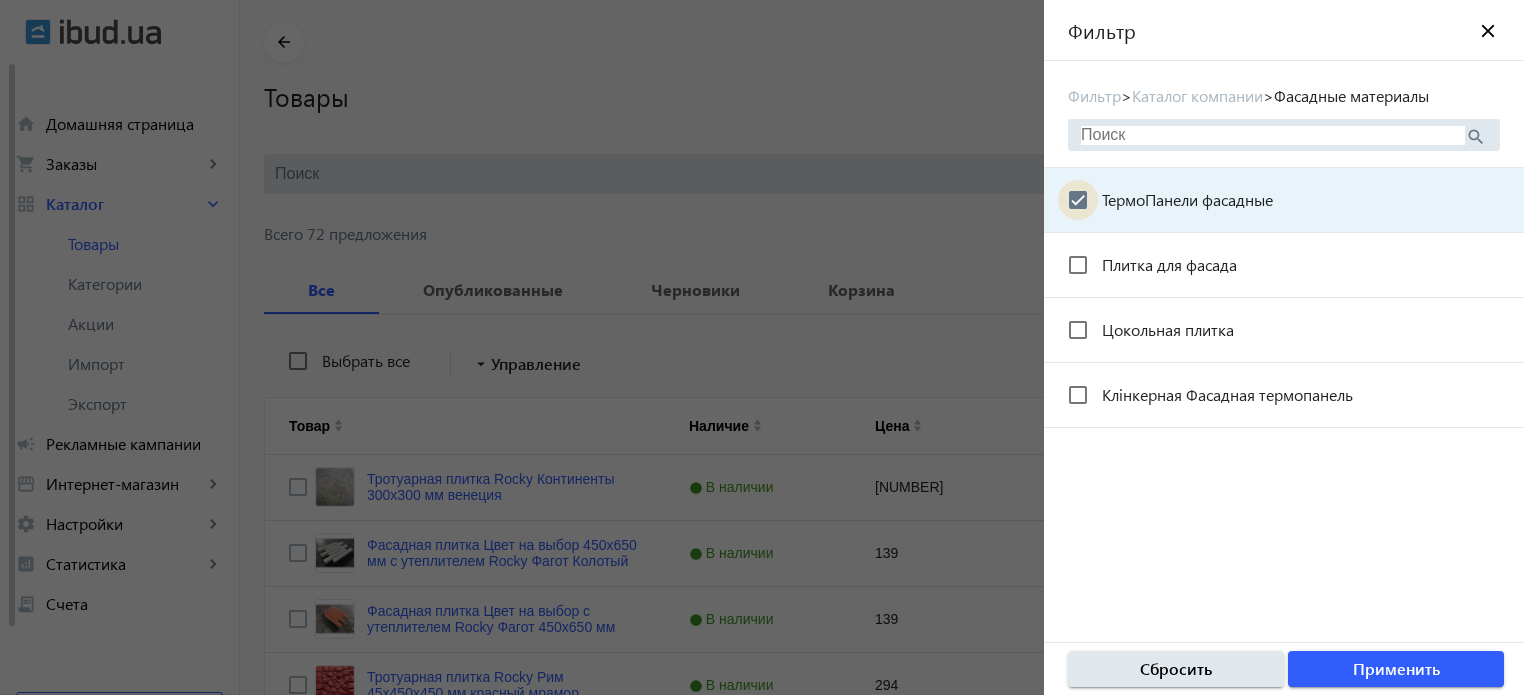 checkbox on "true" 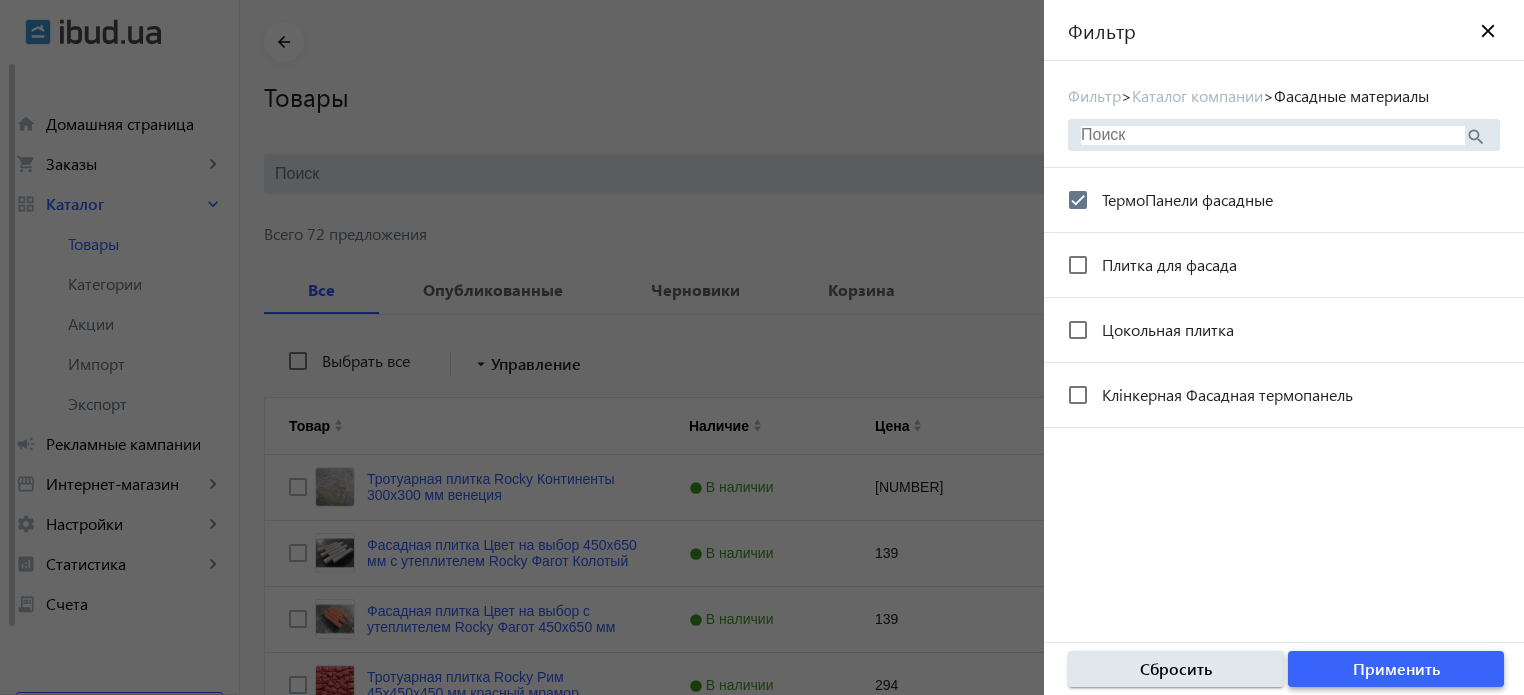 click 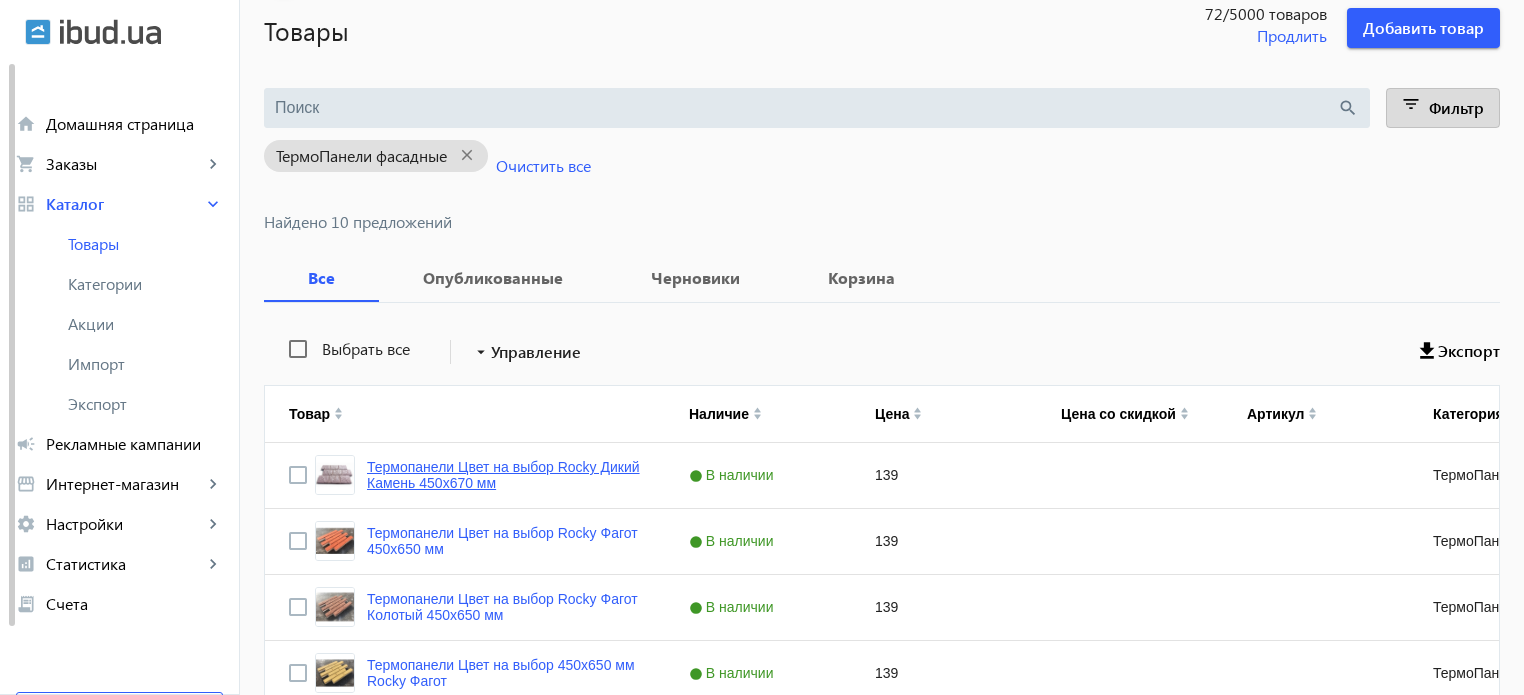 scroll, scrollTop: 133, scrollLeft: 0, axis: vertical 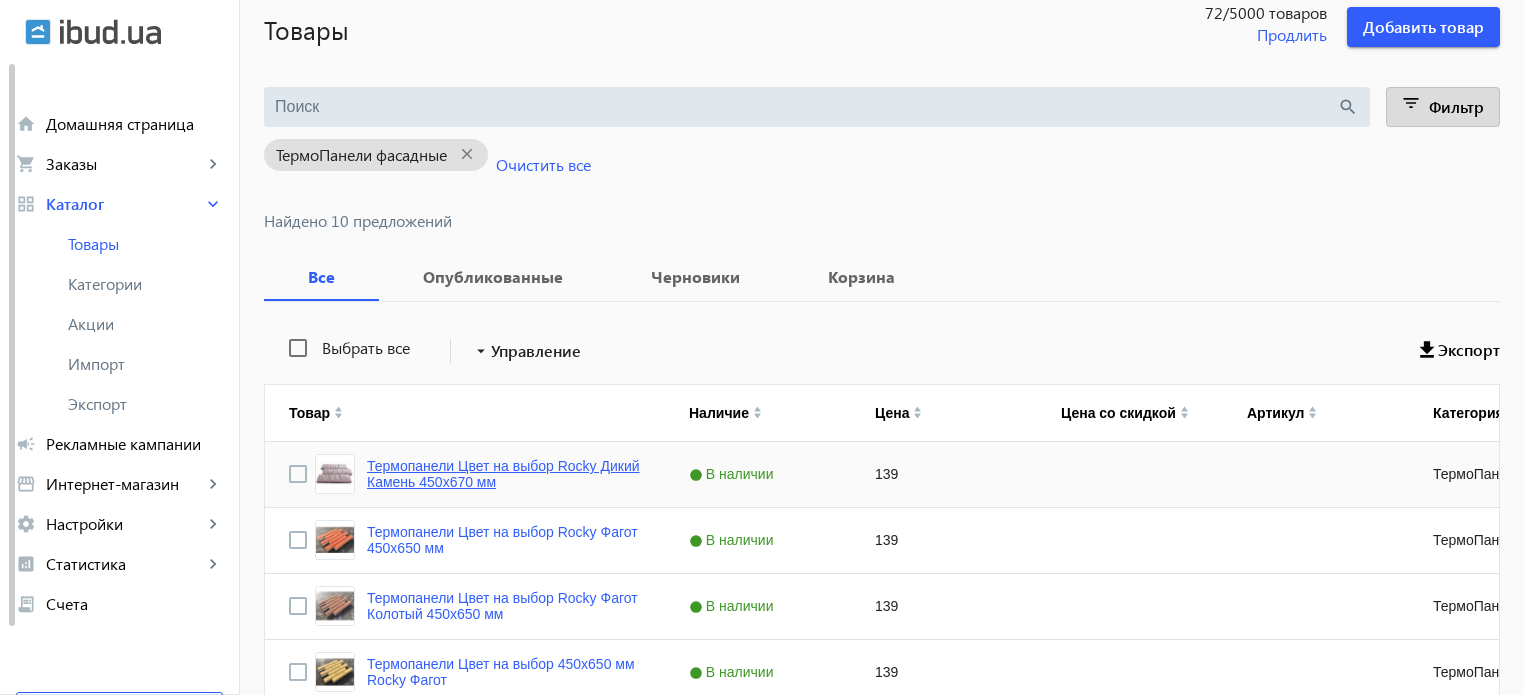 click on "Термопанели Цвет на выбор Rocky Дикий Камень 450х670 мм" 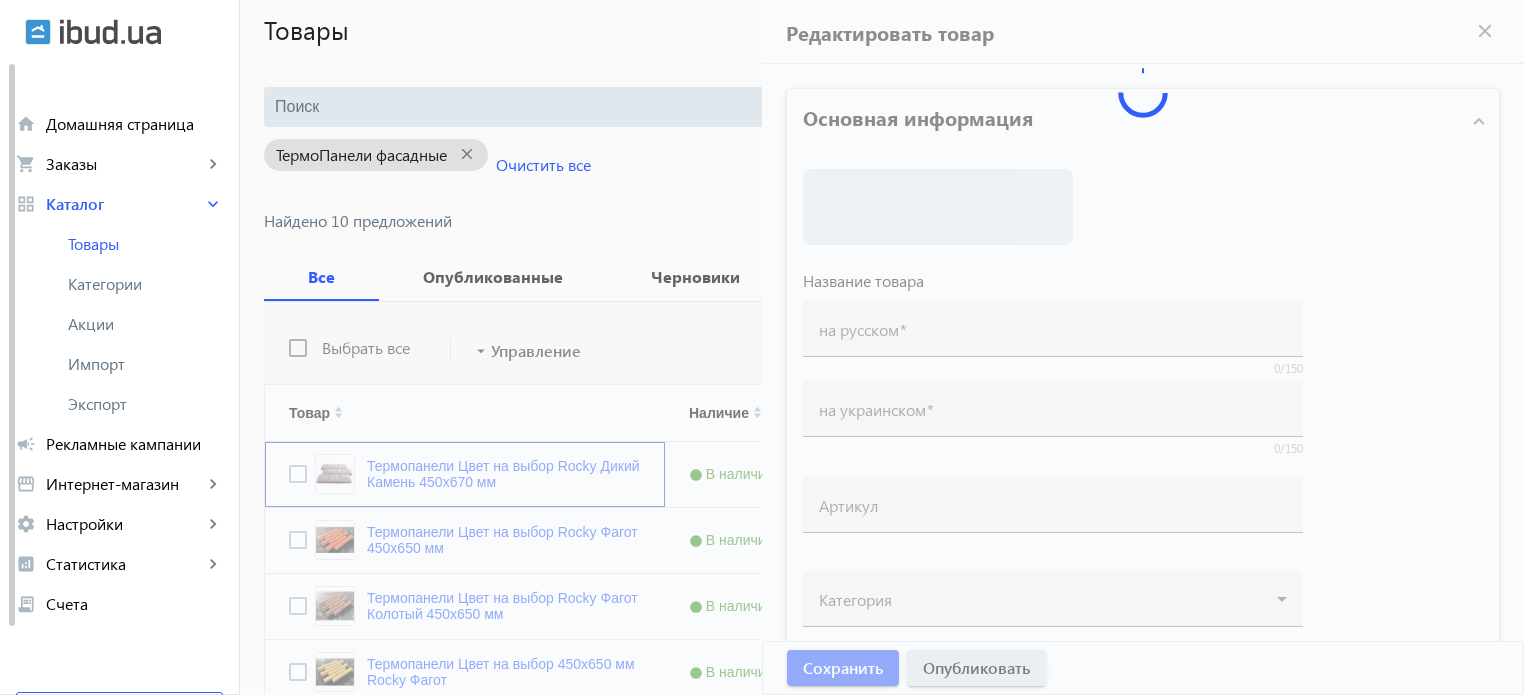 type on "Термопанели Цвет на выбор Rocky Дикий Камень 450х670 мм" 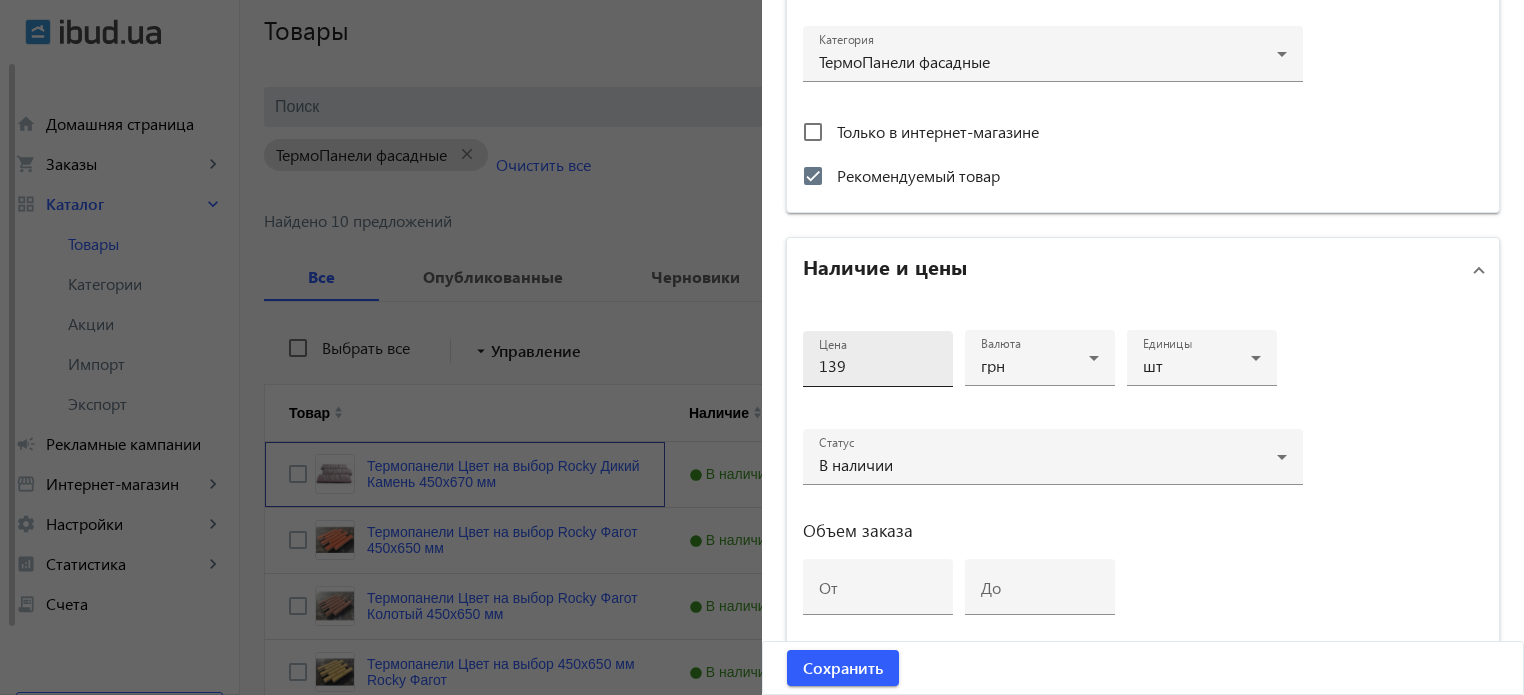 scroll, scrollTop: 733, scrollLeft: 0, axis: vertical 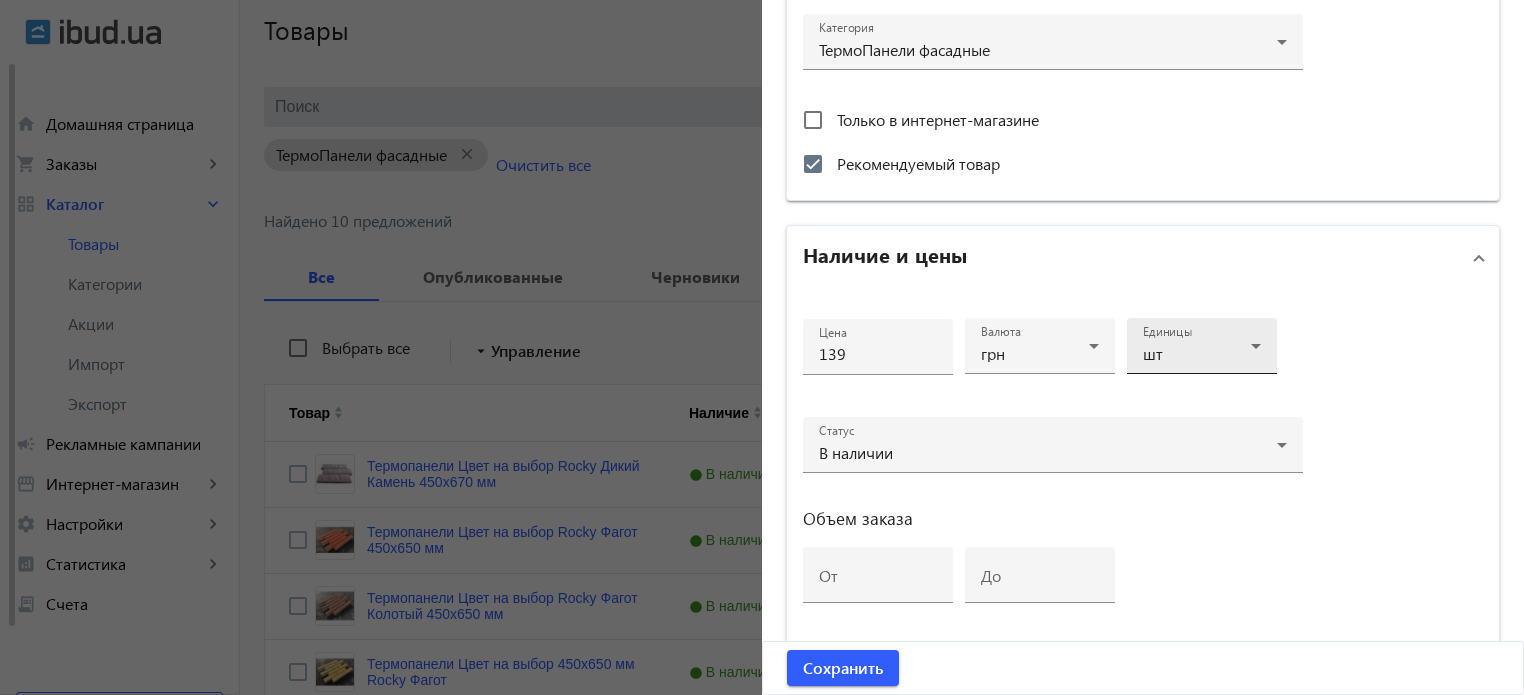 click 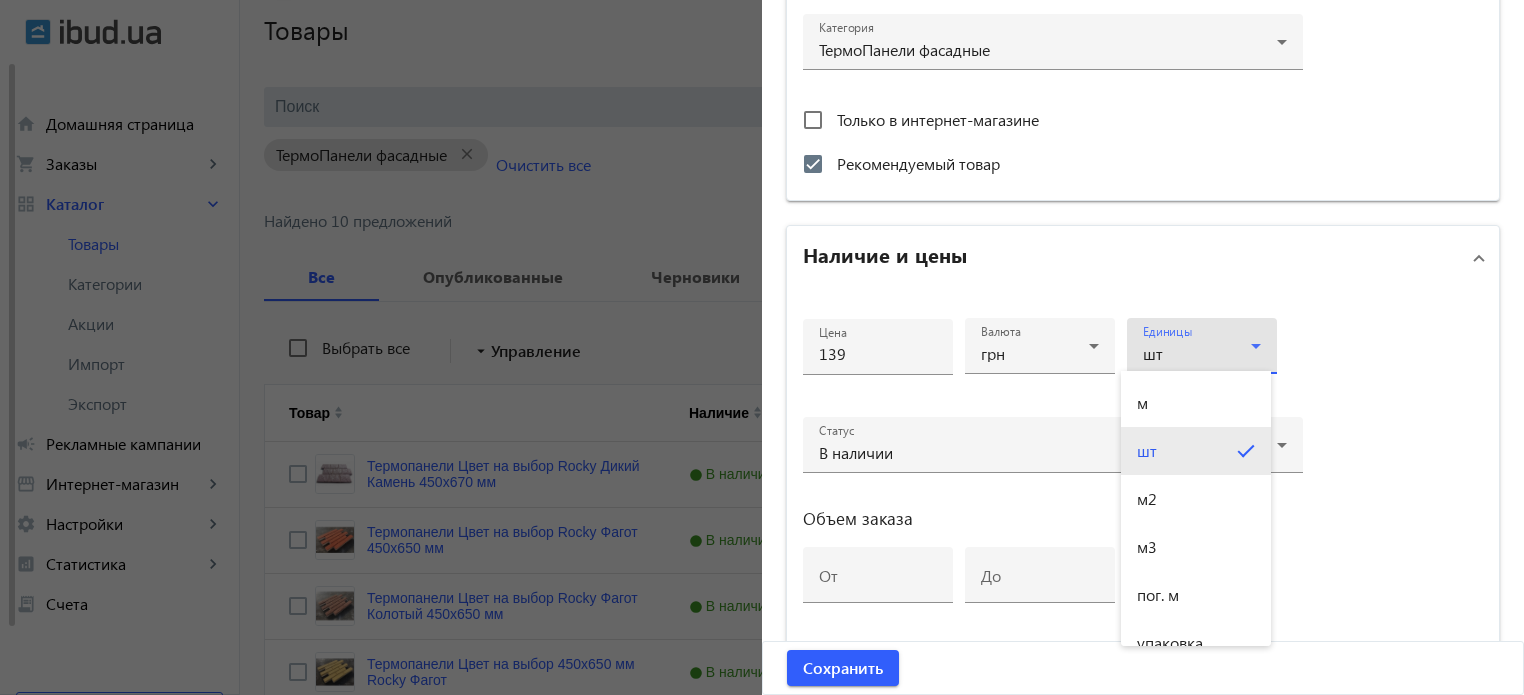 scroll, scrollTop: 28, scrollLeft: 0, axis: vertical 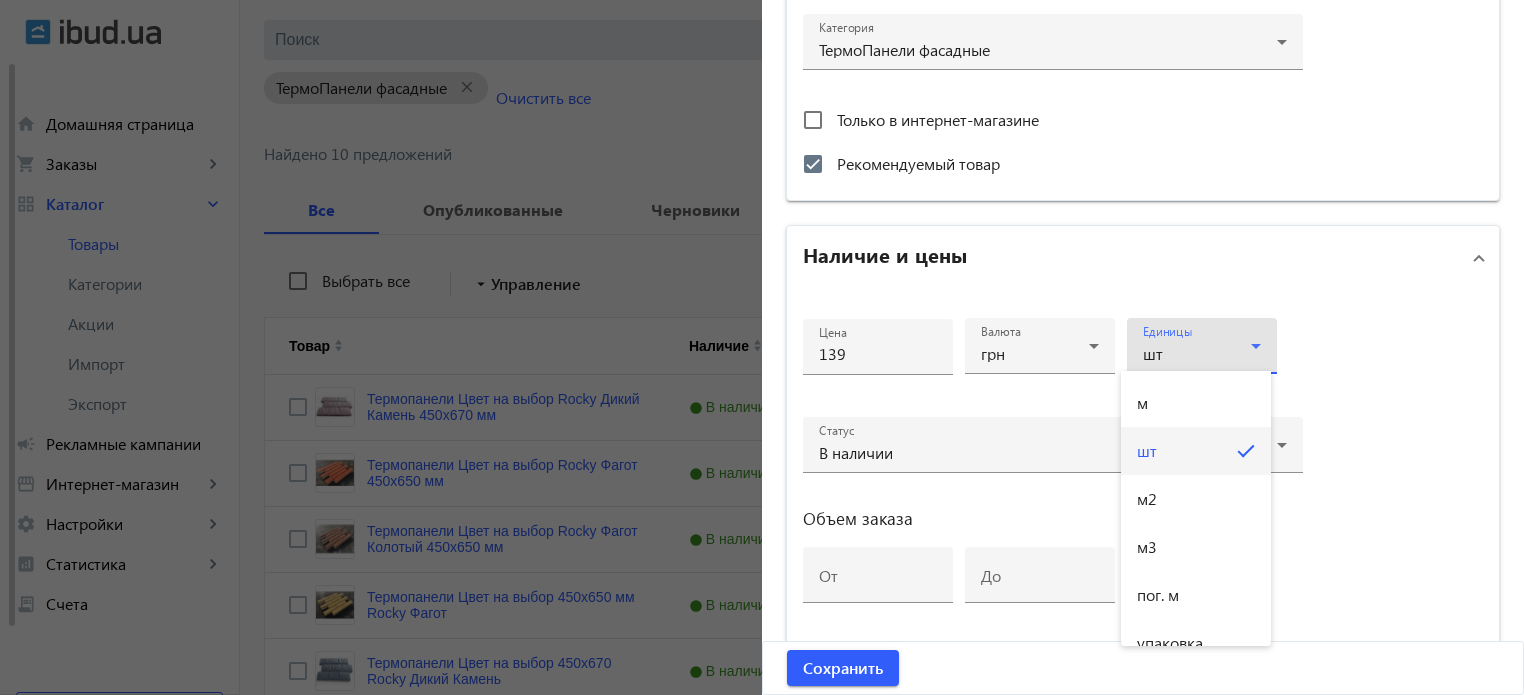 click at bounding box center (762, 347) 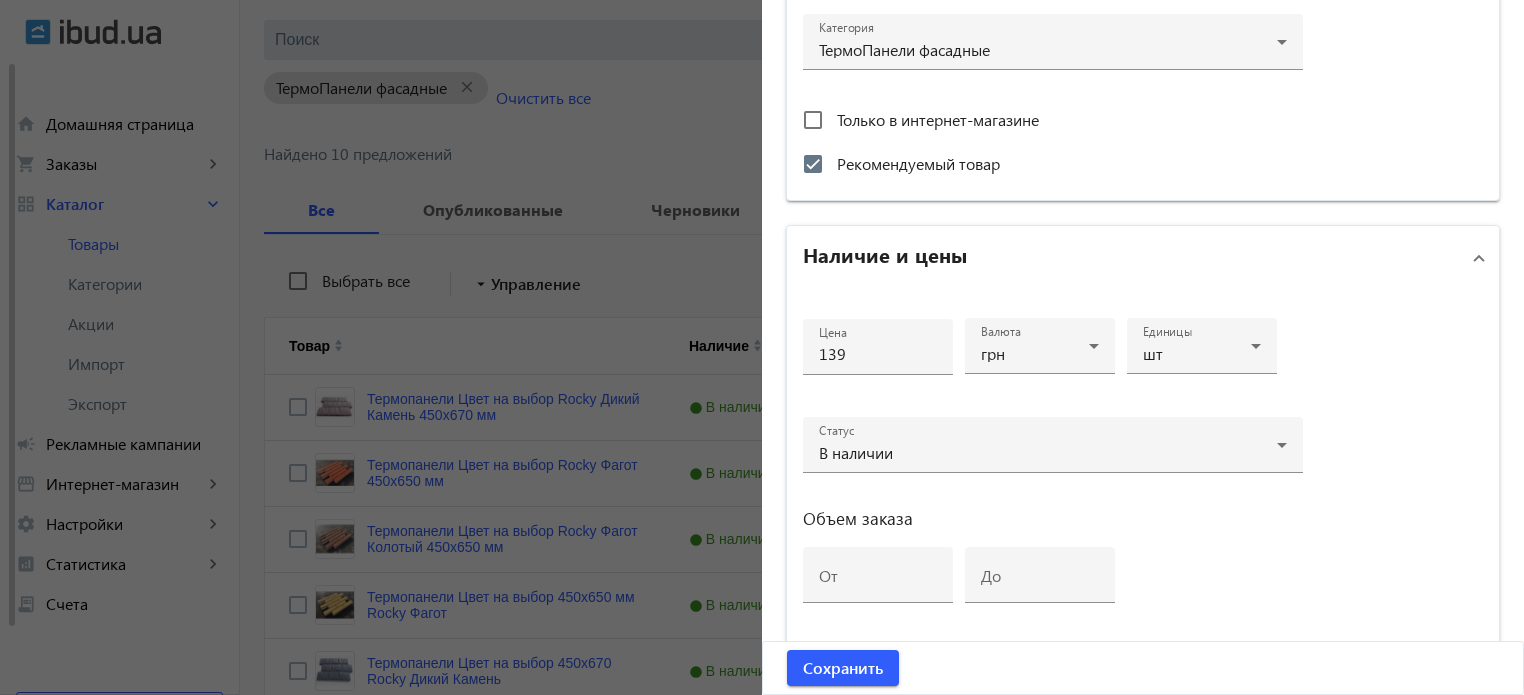 click 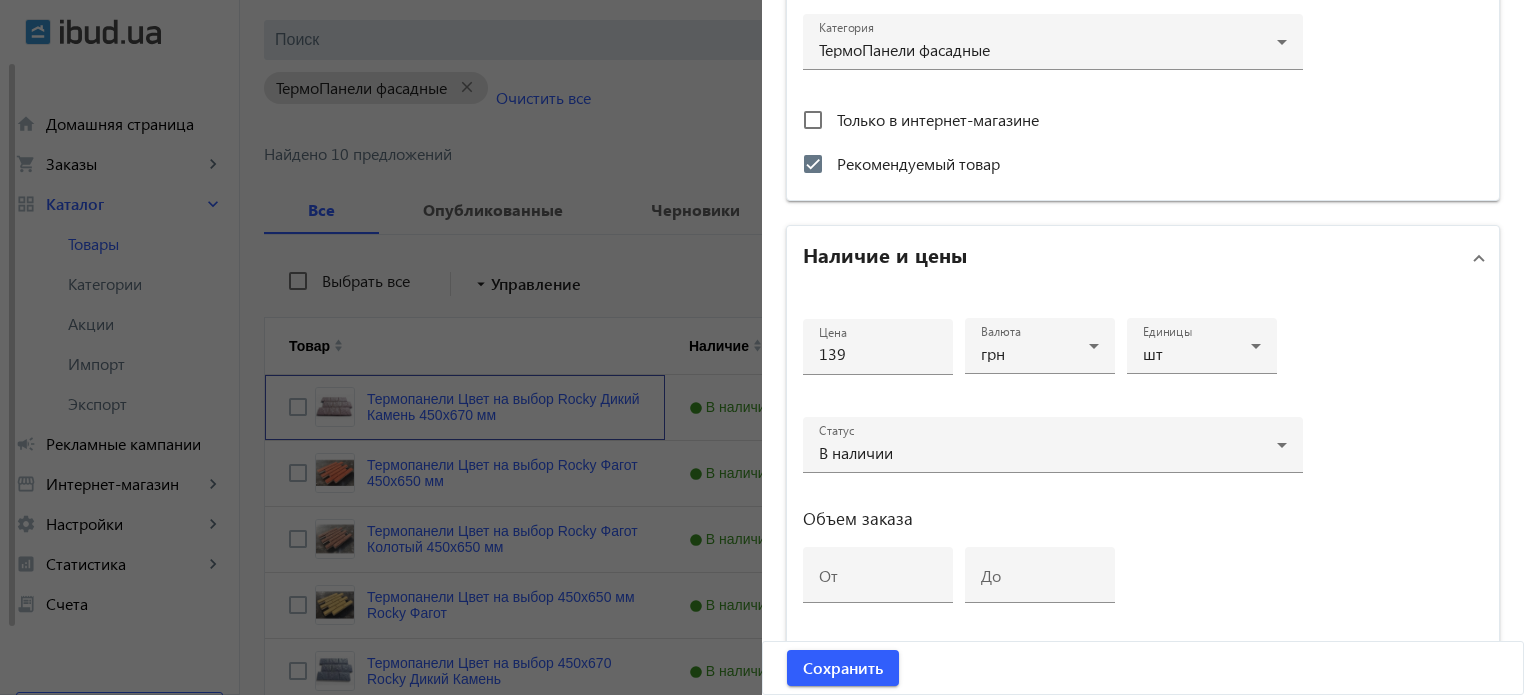 scroll, scrollTop: 0, scrollLeft: 0, axis: both 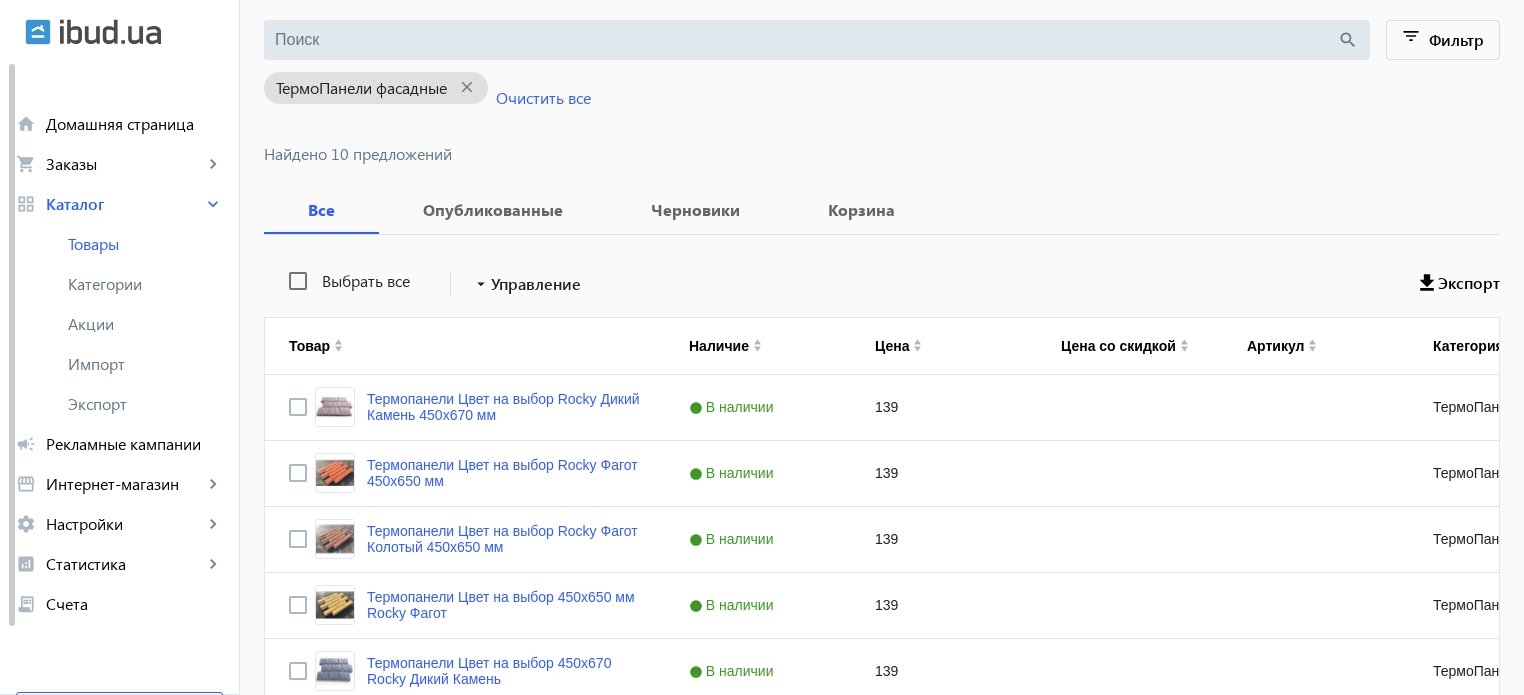 click on "campaign Рекламные кампании" 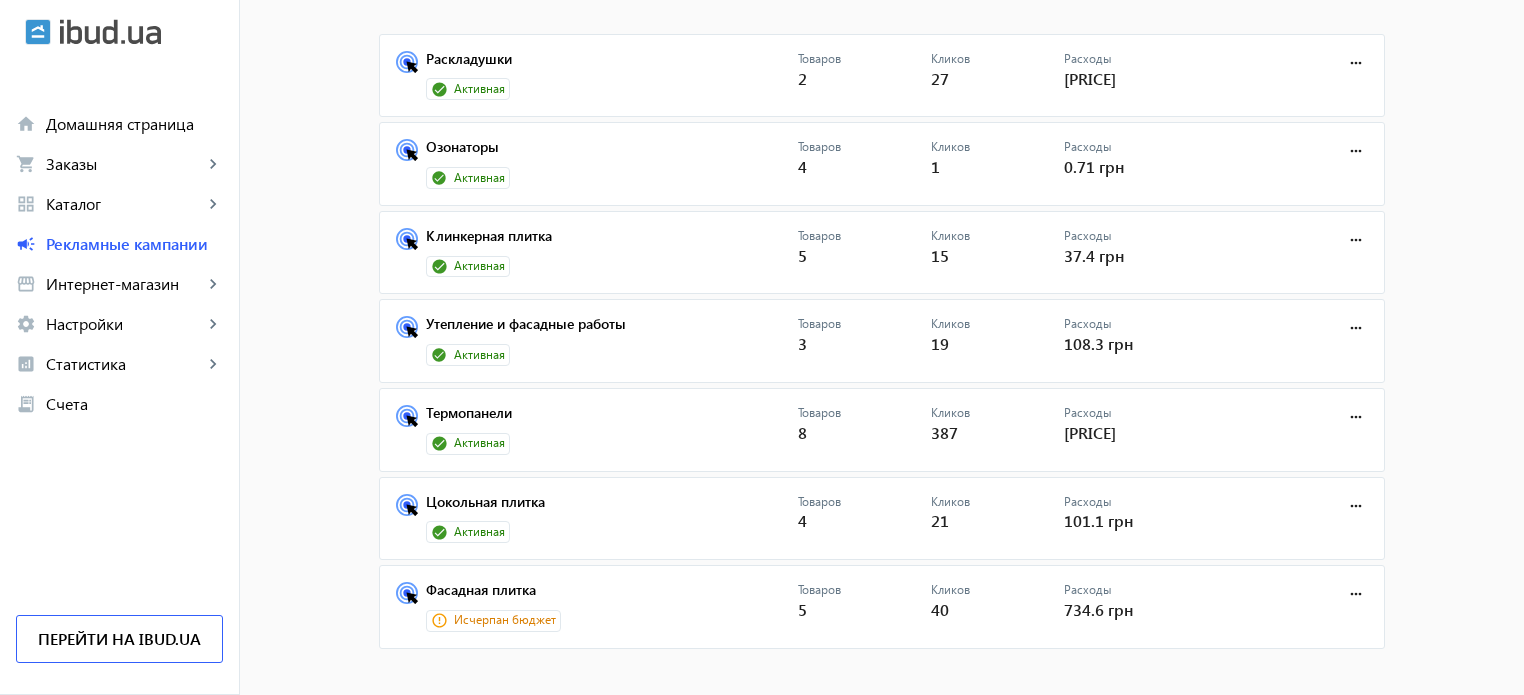 scroll, scrollTop: 150, scrollLeft: 0, axis: vertical 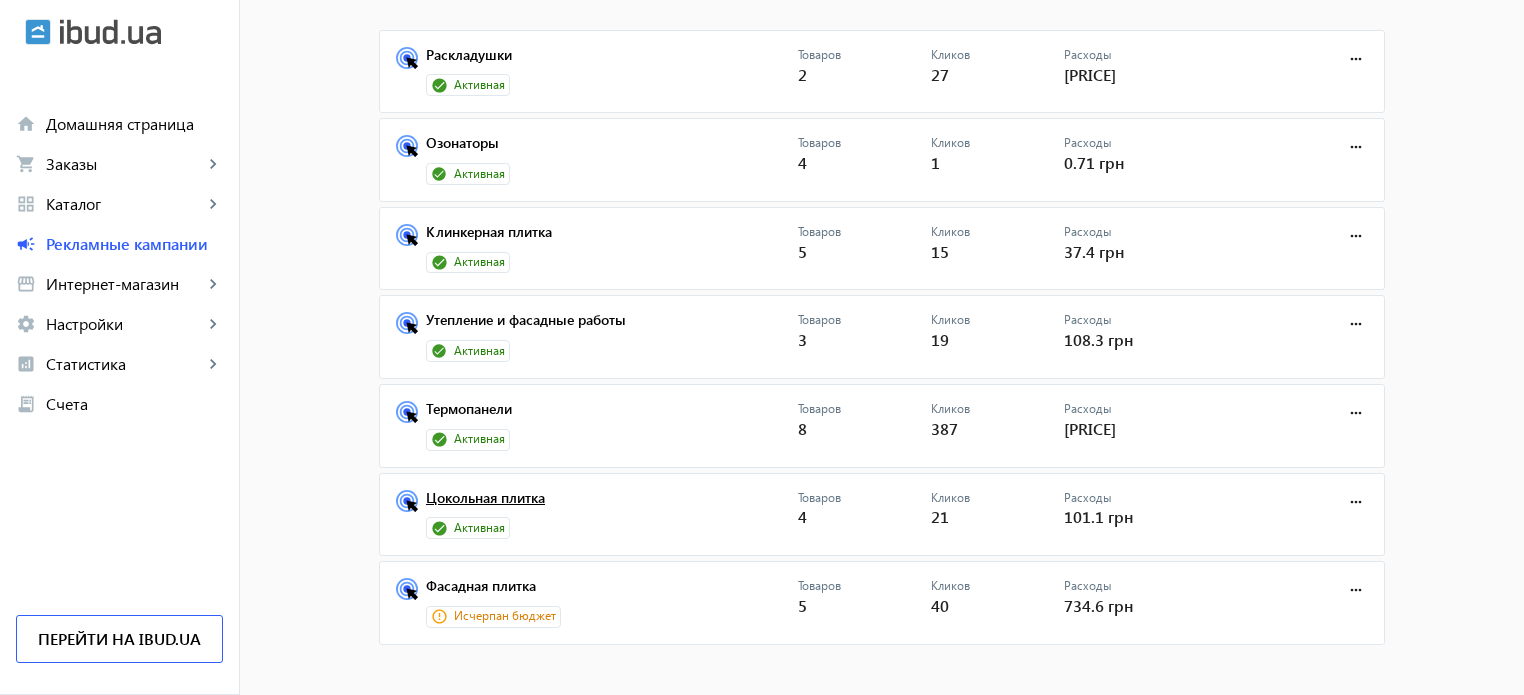 click on "Цокольная плитка" at bounding box center [612, 504] 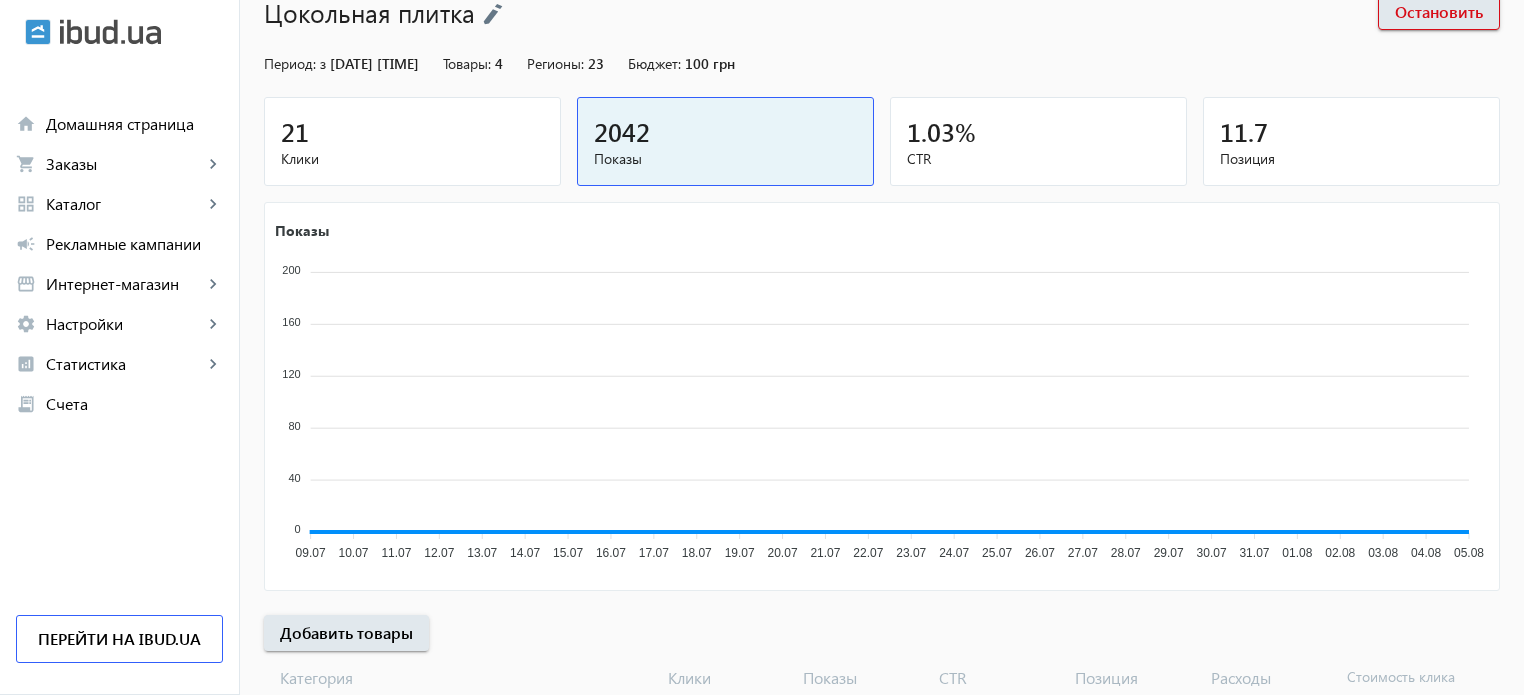 scroll, scrollTop: 0, scrollLeft: 0, axis: both 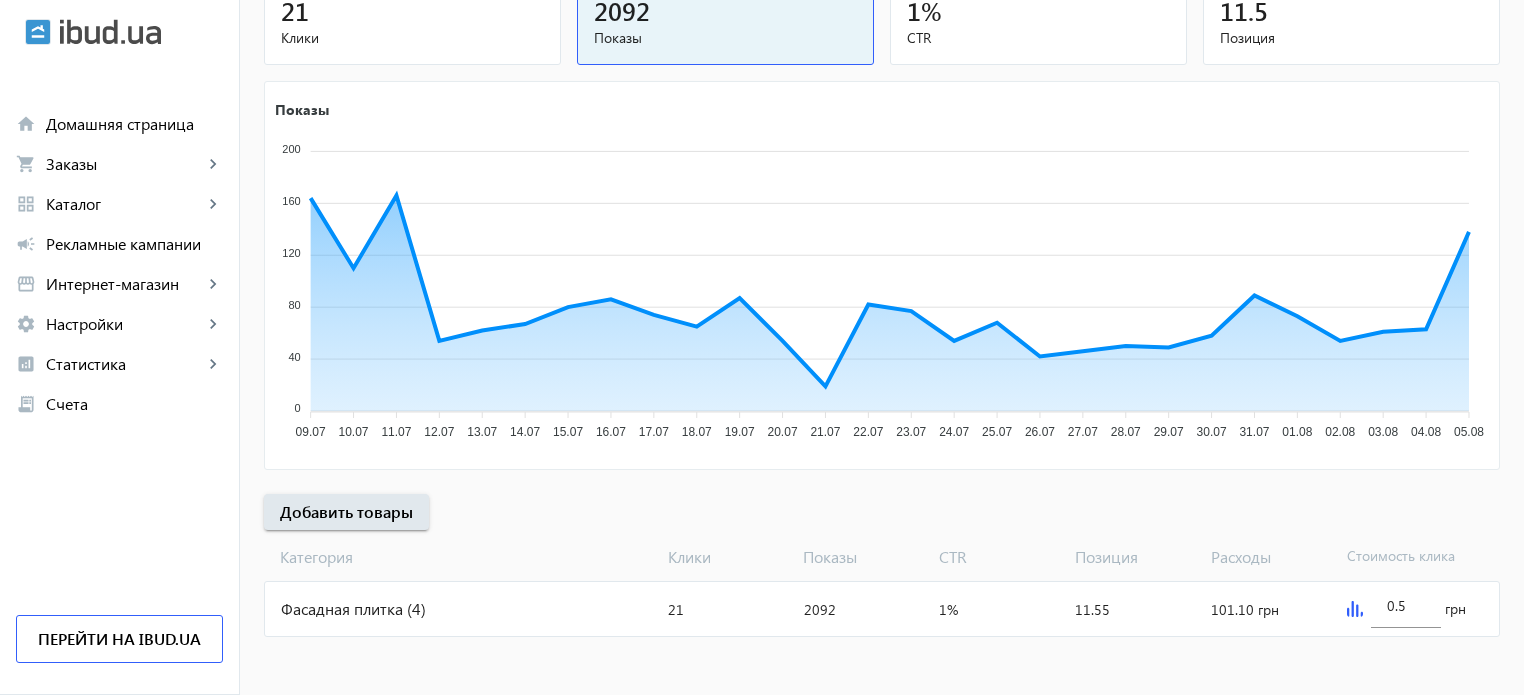 click on "Фасадная плитка (4)" 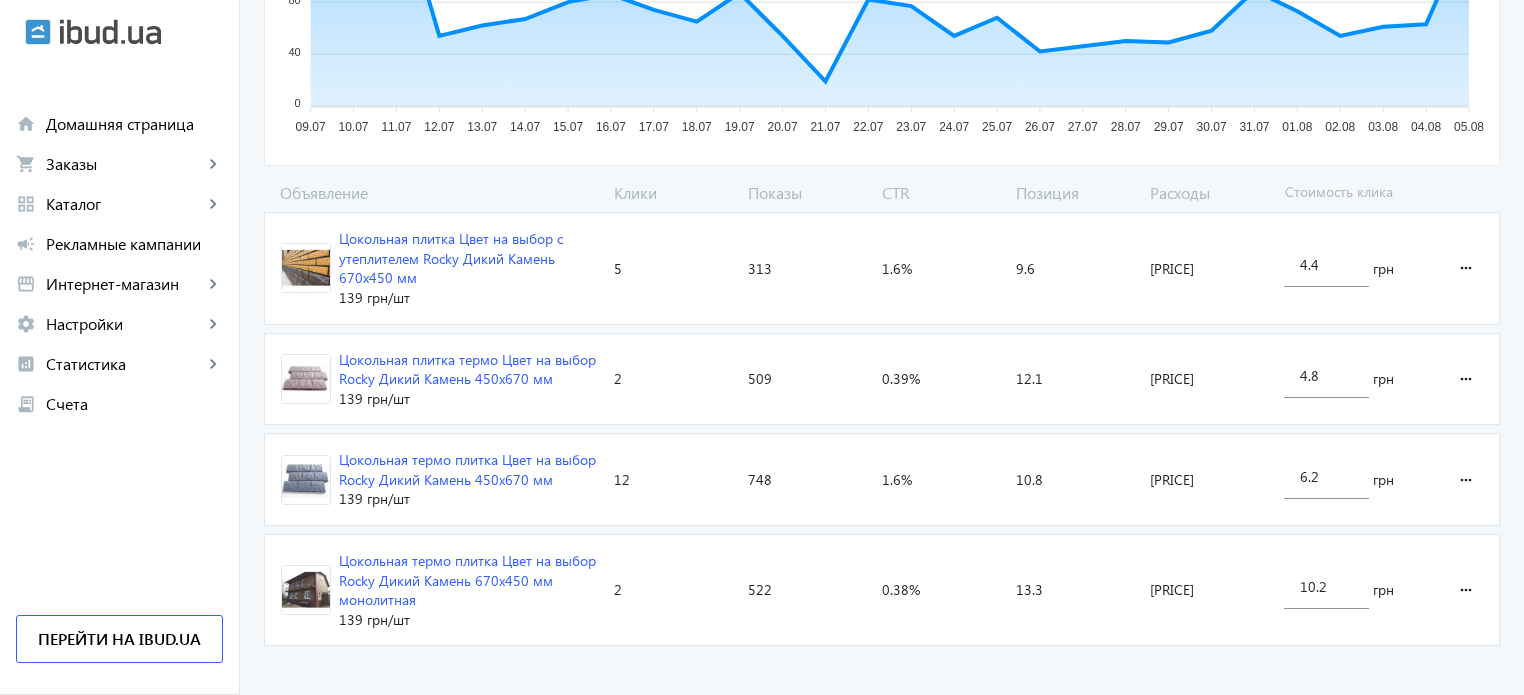 scroll, scrollTop: 560, scrollLeft: 0, axis: vertical 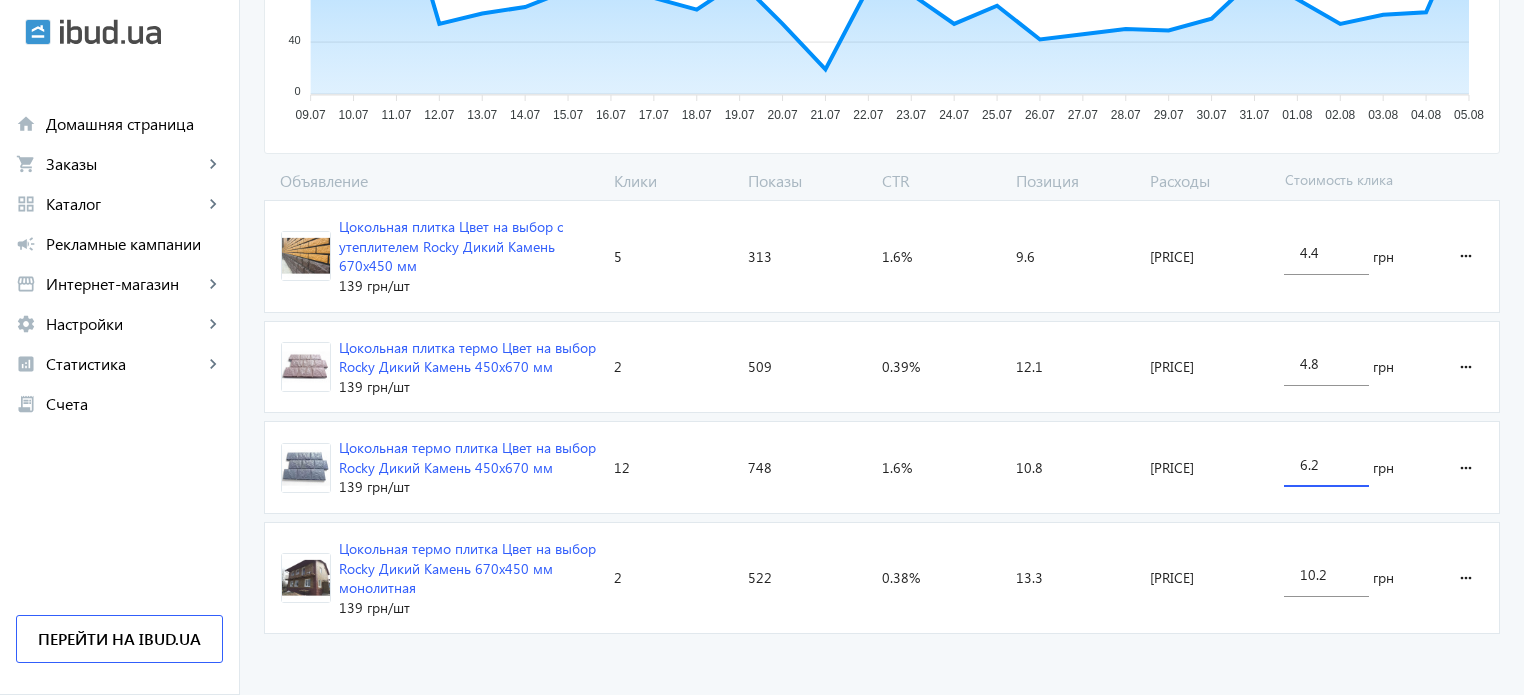 click on "6.2" at bounding box center (1326, 464) 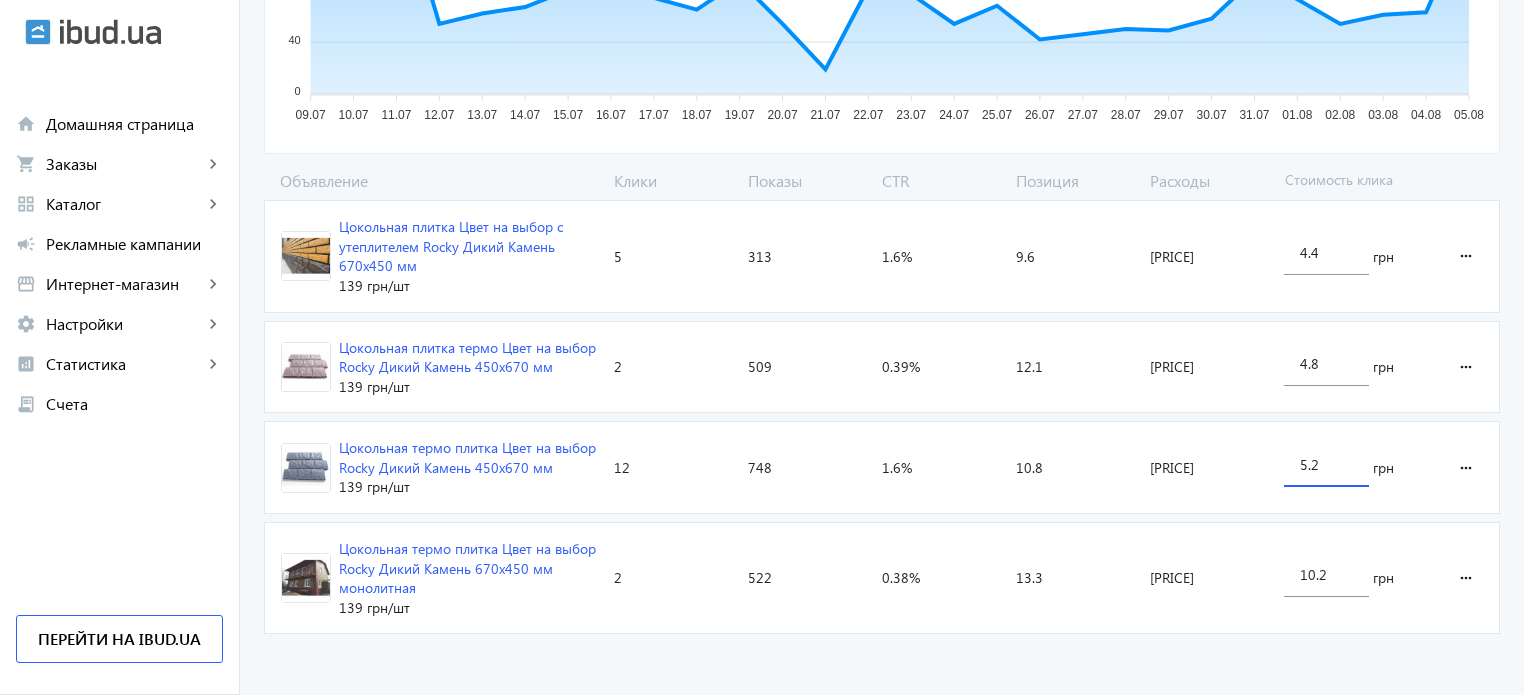 click on "5.2" at bounding box center [1326, 464] 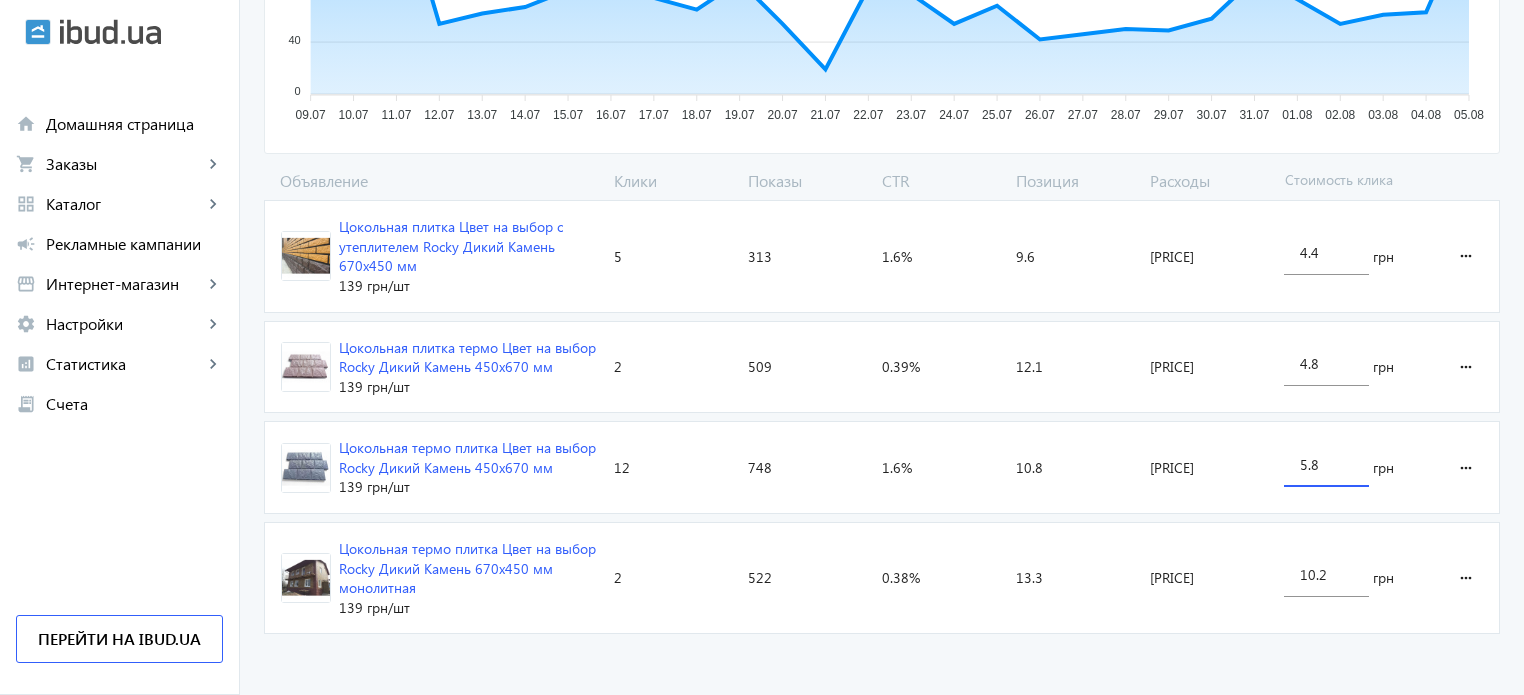 type on "5.8" 